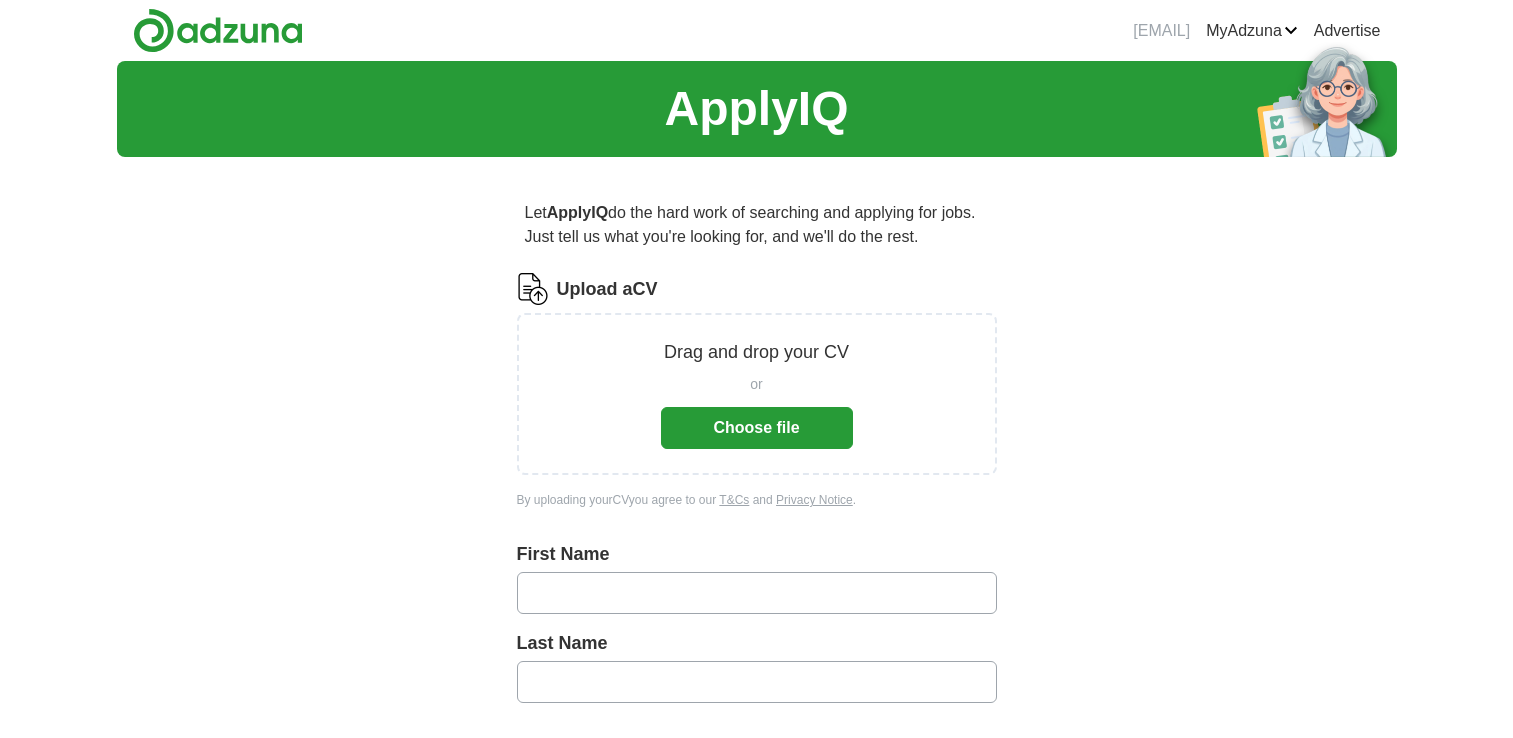 scroll, scrollTop: 0, scrollLeft: 0, axis: both 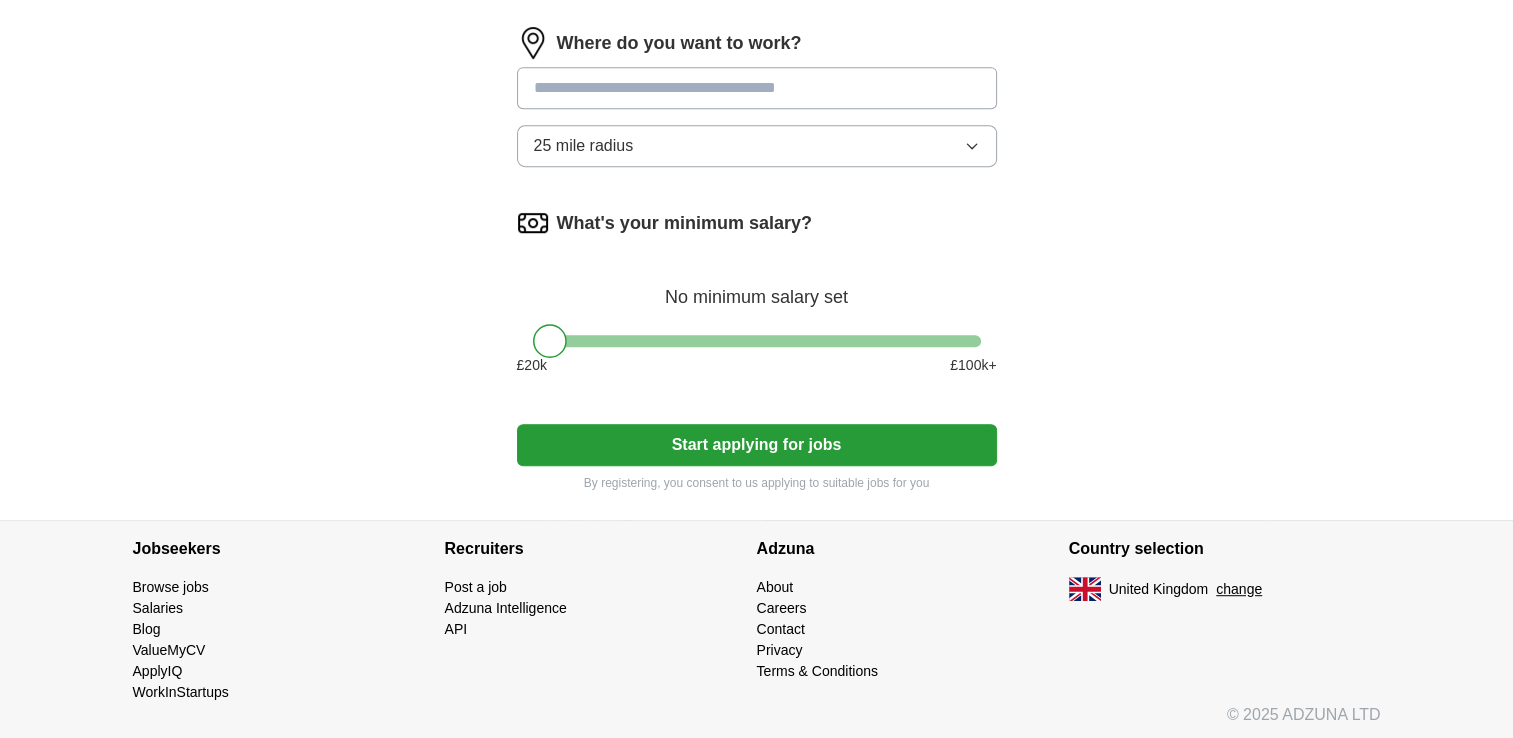 drag, startPoint x: 709, startPoint y: 344, endPoint x: 498, endPoint y: 432, distance: 228.6154 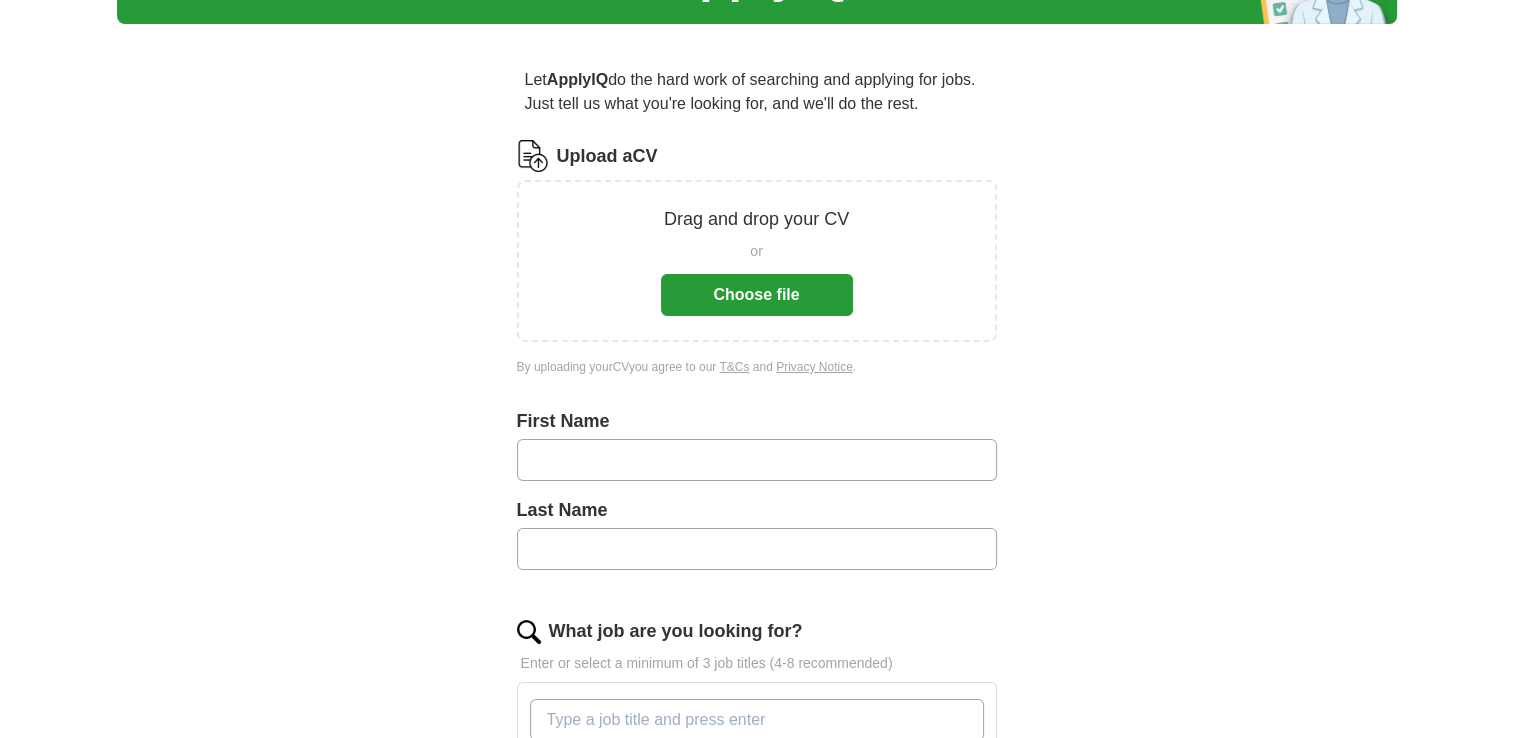 scroll, scrollTop: 93, scrollLeft: 0, axis: vertical 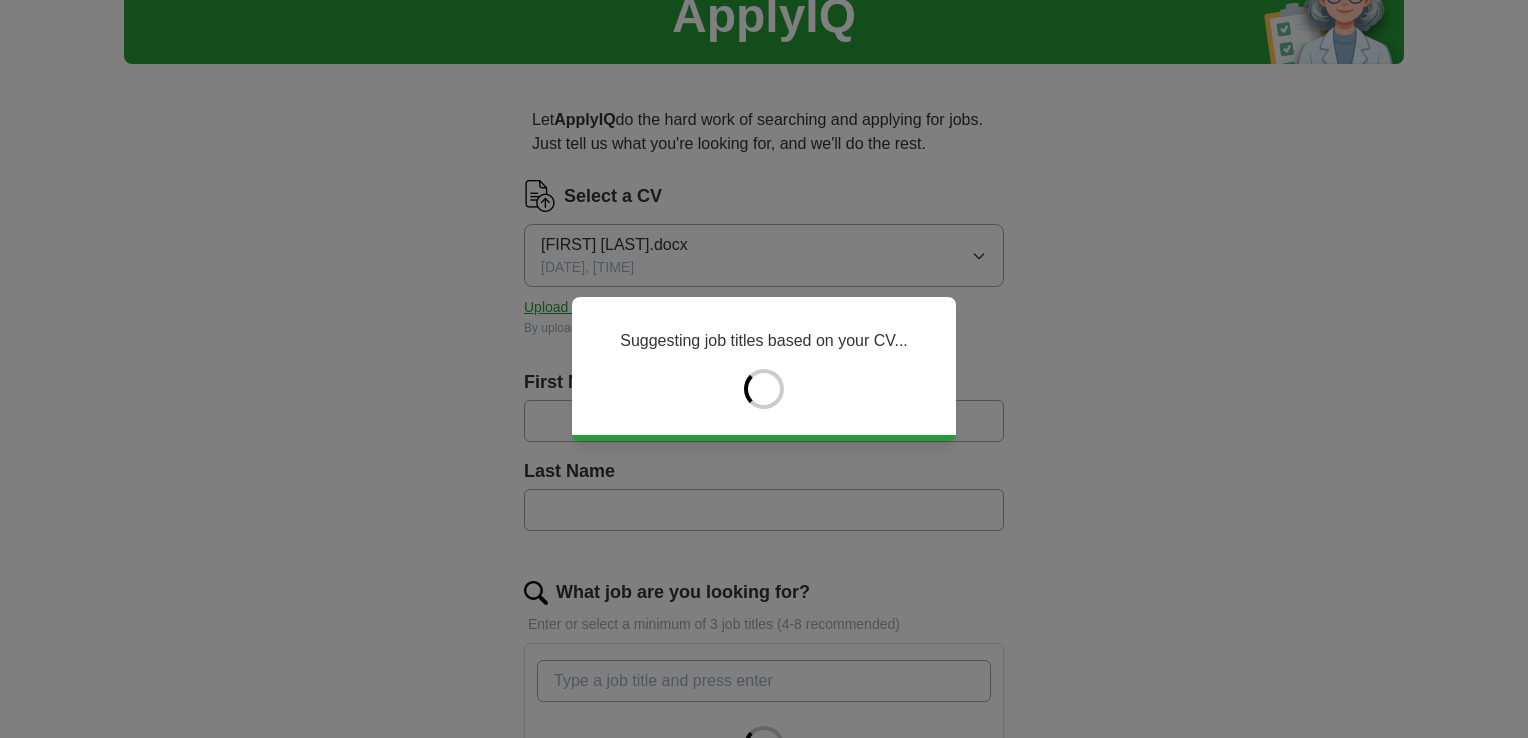 type on "********" 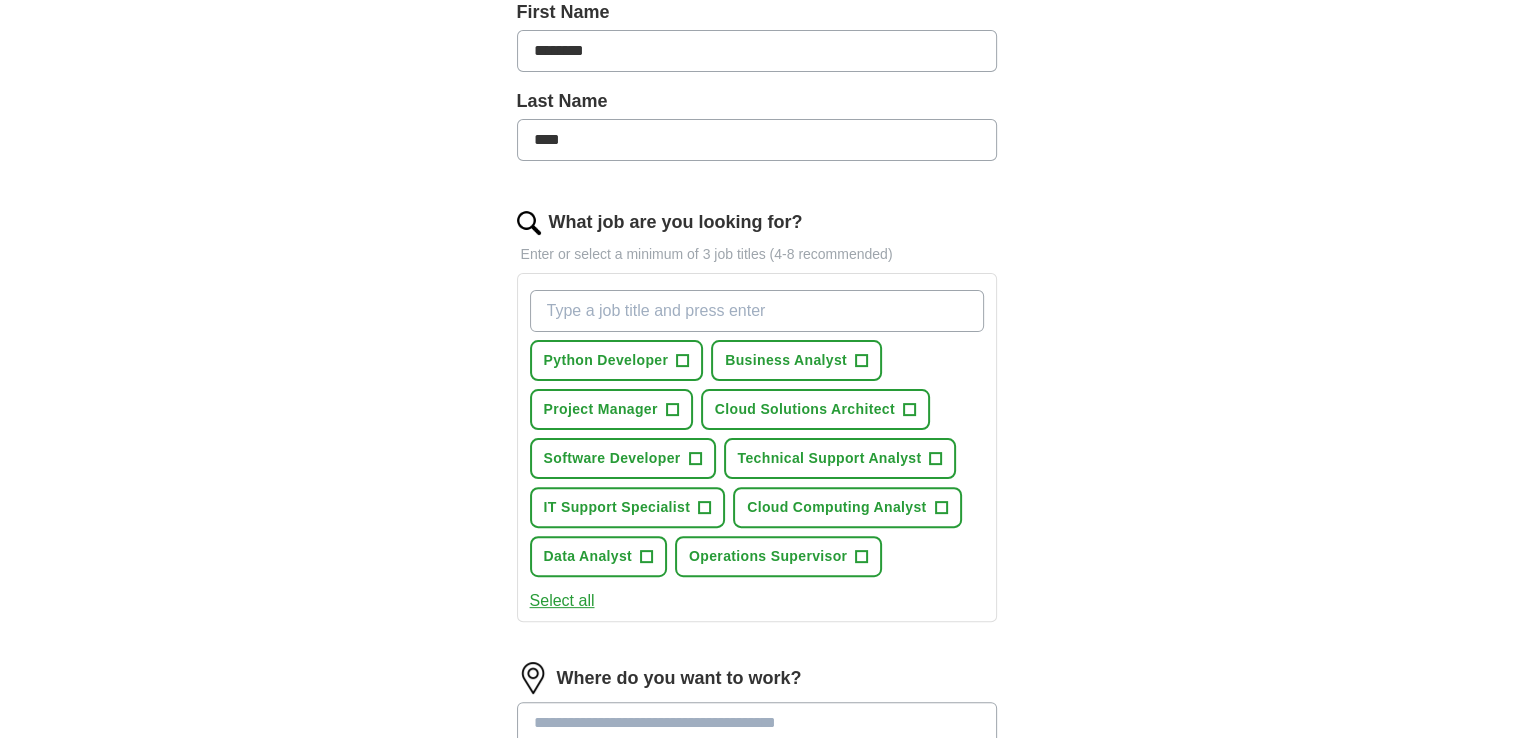 scroll, scrollTop: 480, scrollLeft: 0, axis: vertical 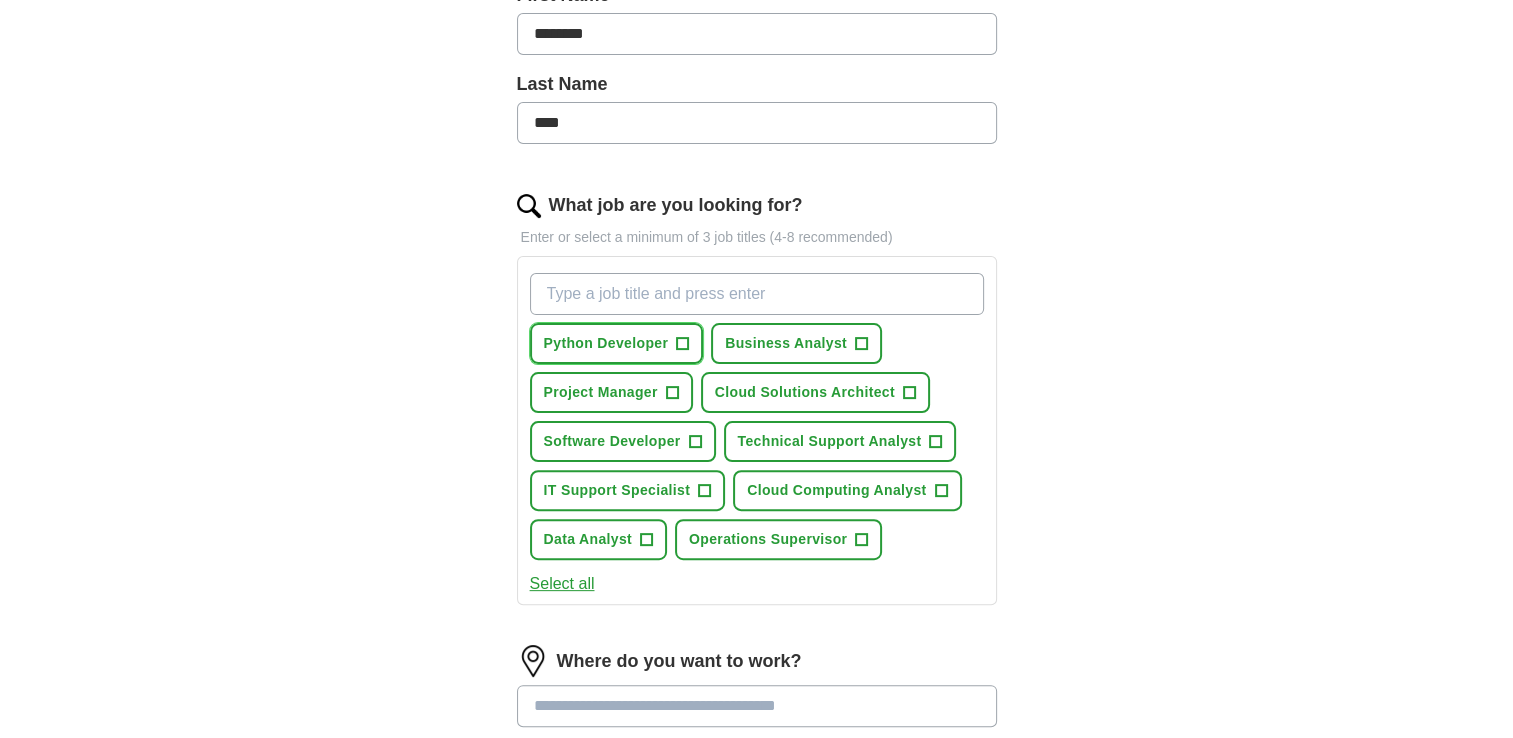 click on "Python Developer +" at bounding box center [617, 343] 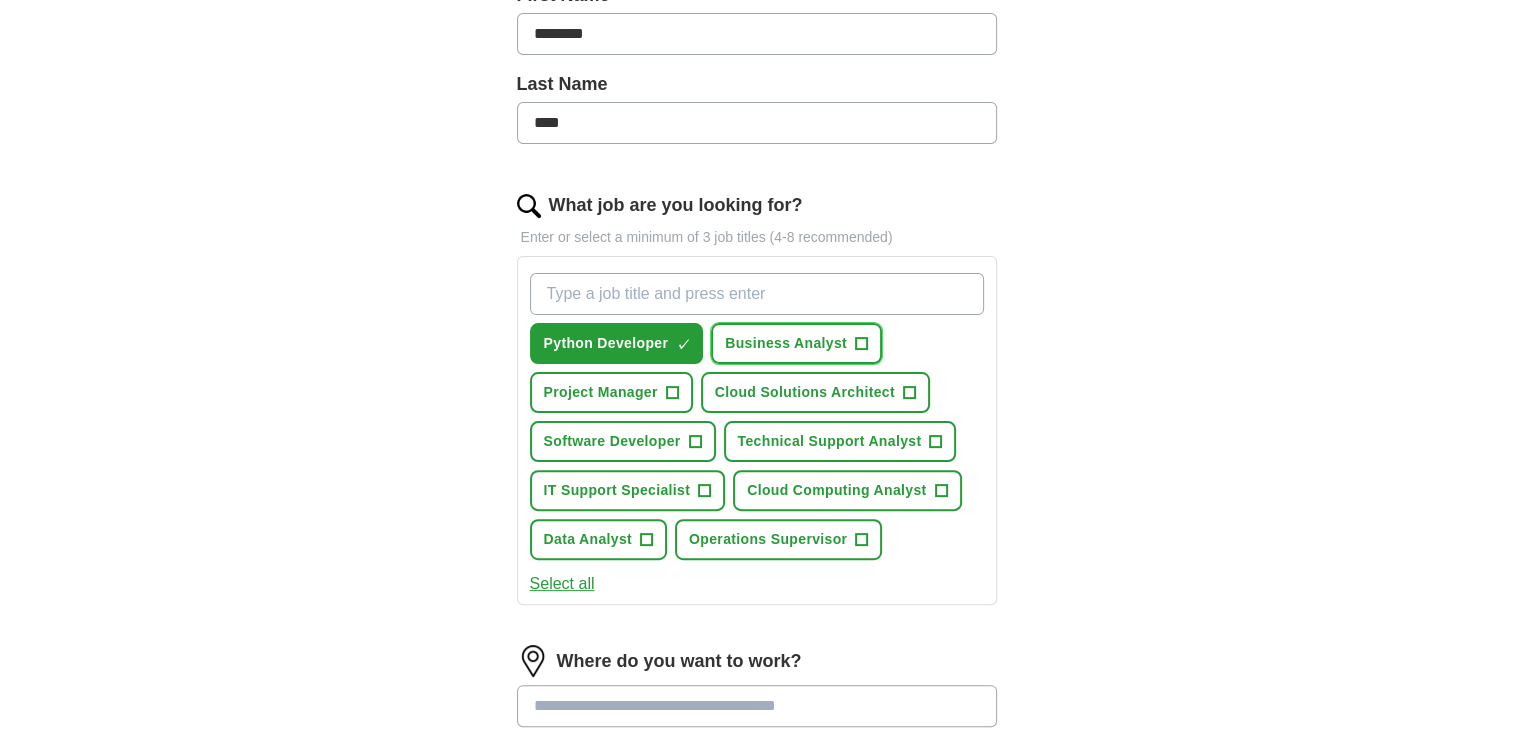 click on "Business Analyst +" at bounding box center (796, 343) 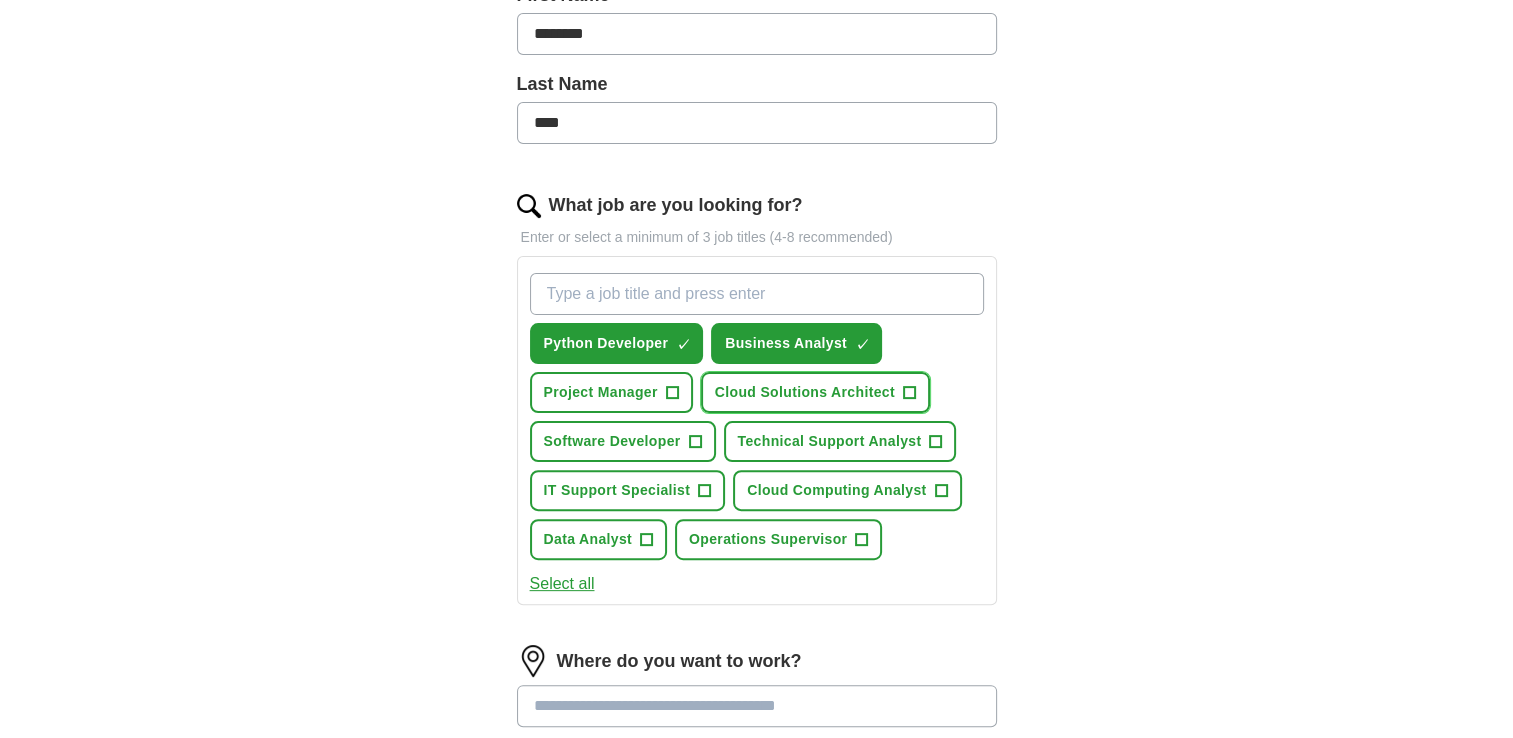 click on "Cloud Solutions Architect" at bounding box center [805, 392] 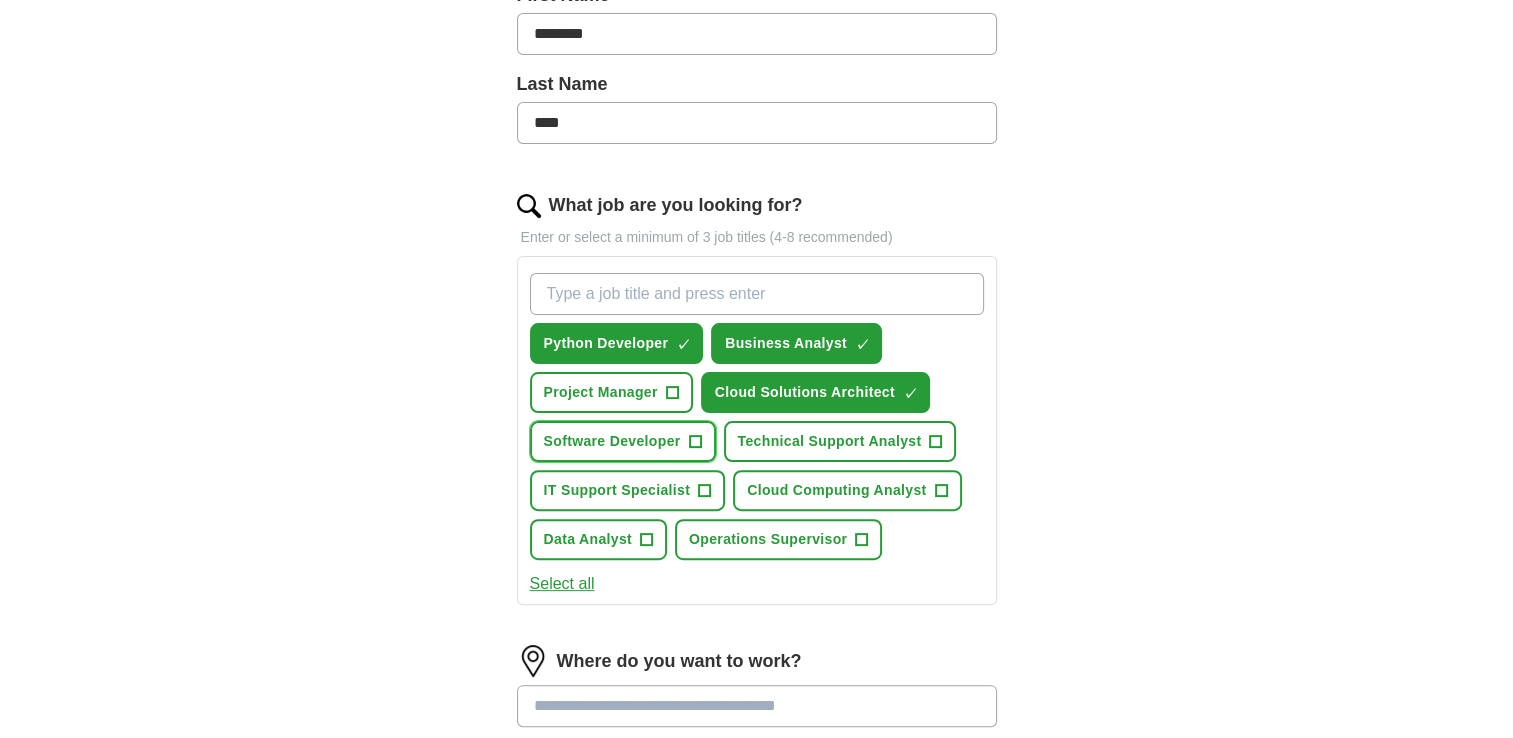 click on "Software Developer" at bounding box center (612, 441) 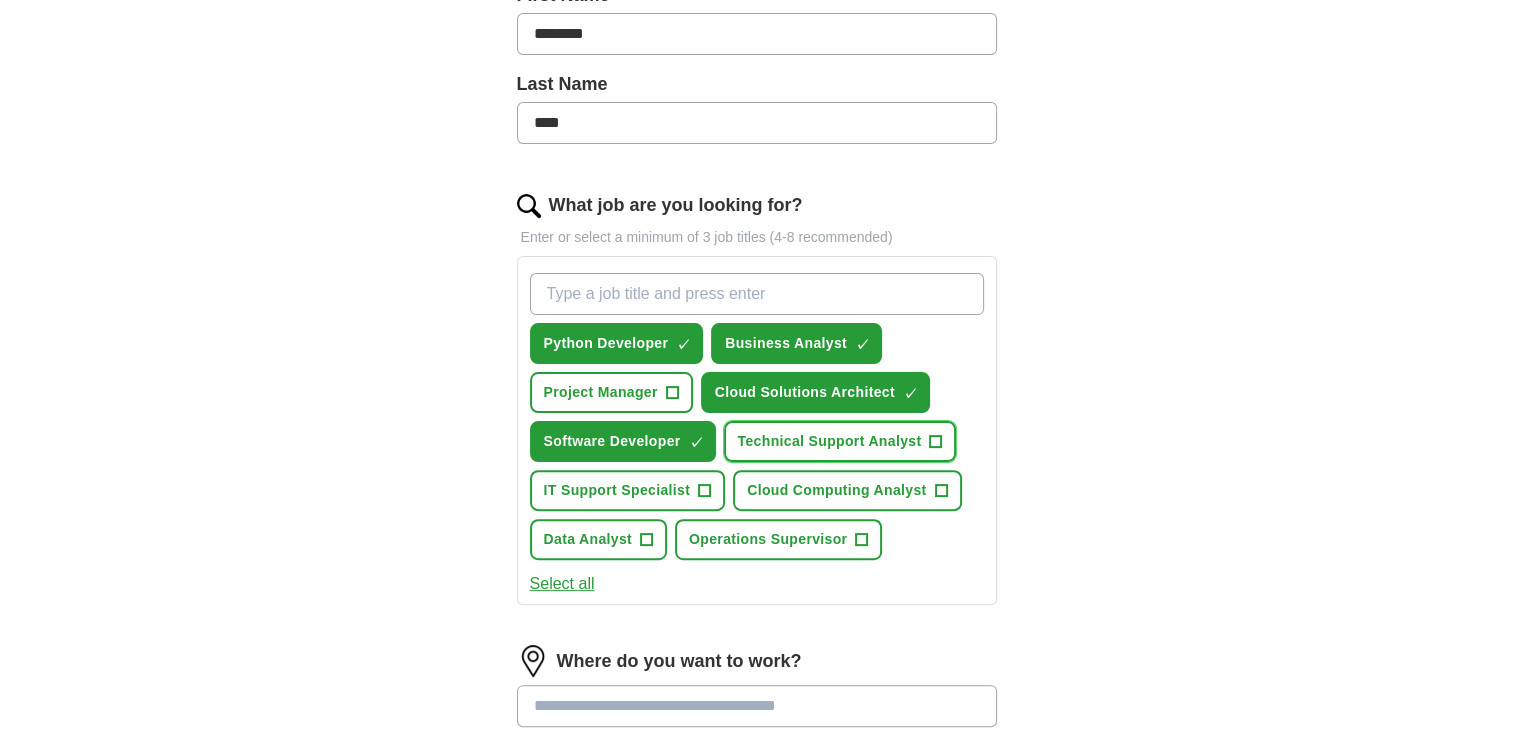 click on "Technical Support Analyst" at bounding box center (830, 441) 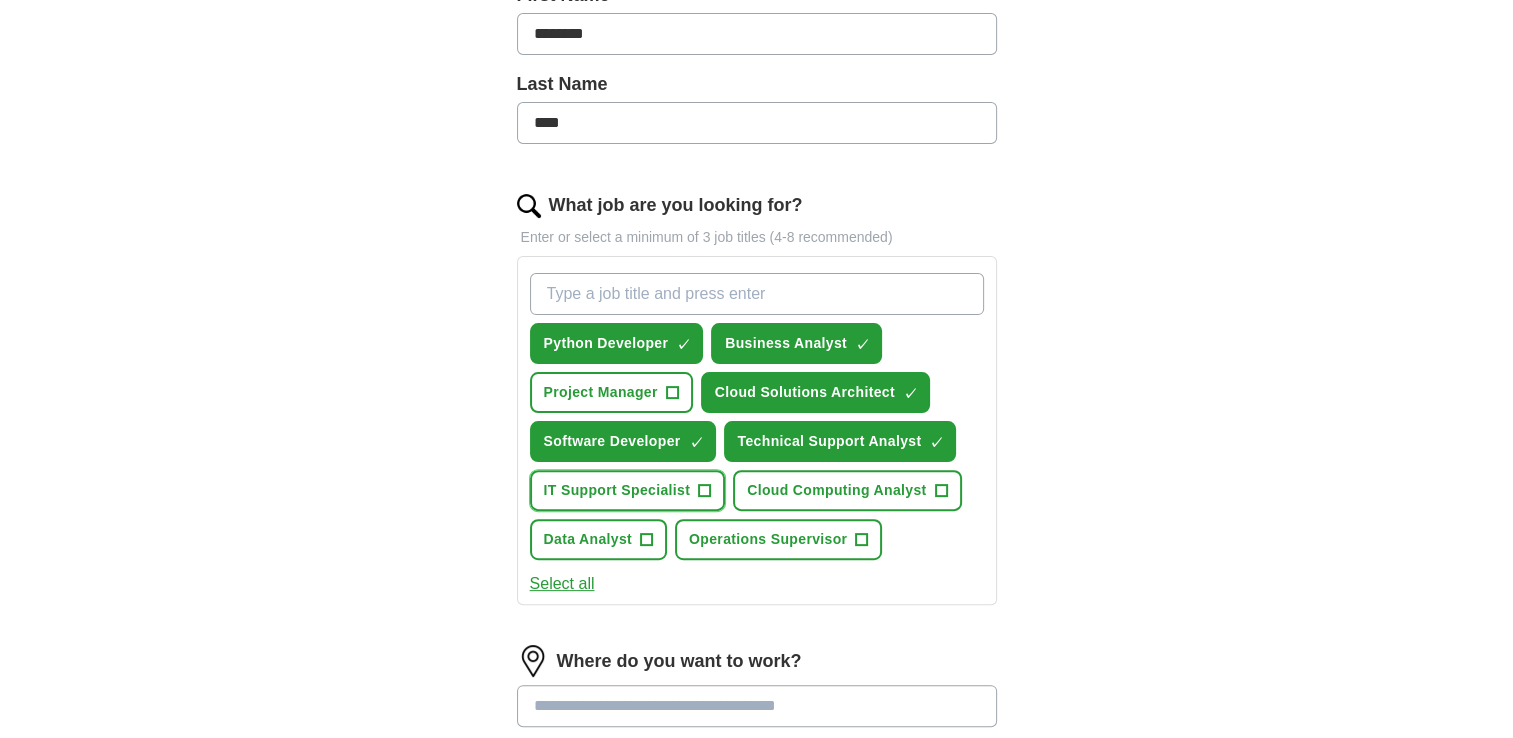click on "IT Support Specialist" at bounding box center (617, 490) 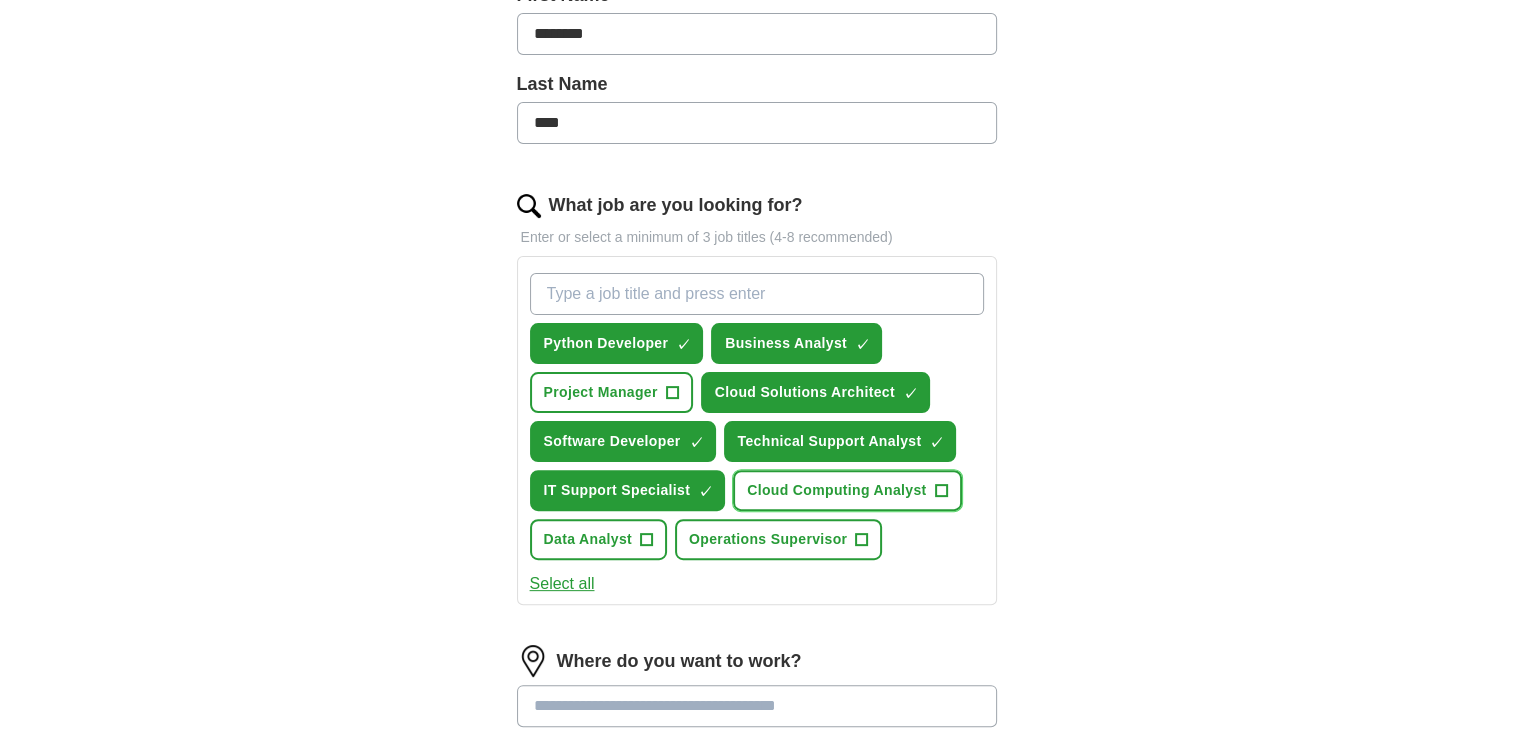 click on "Cloud Computing Analyst +" at bounding box center [847, 490] 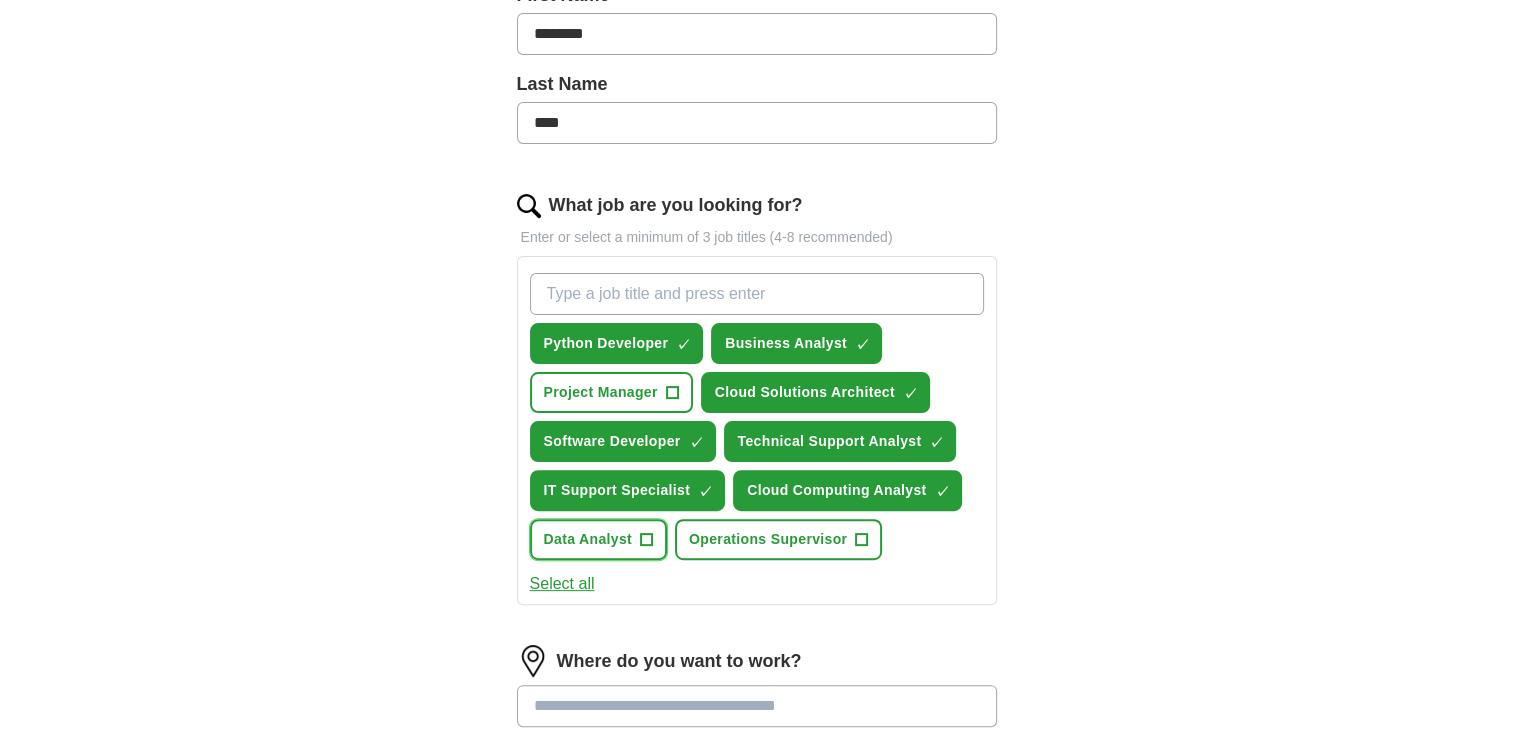 click on "Data Analyst +" at bounding box center (599, 539) 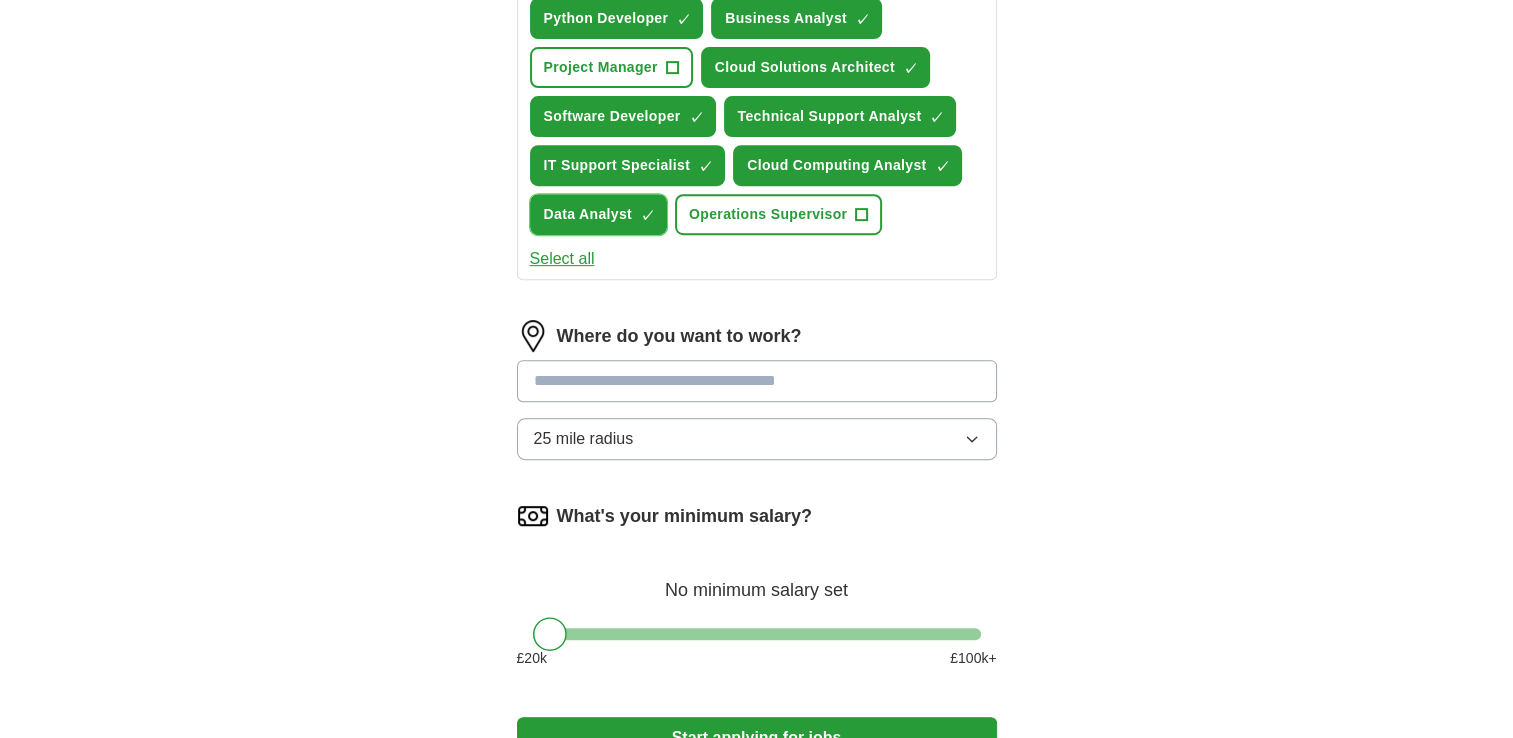 scroll, scrollTop: 821, scrollLeft: 0, axis: vertical 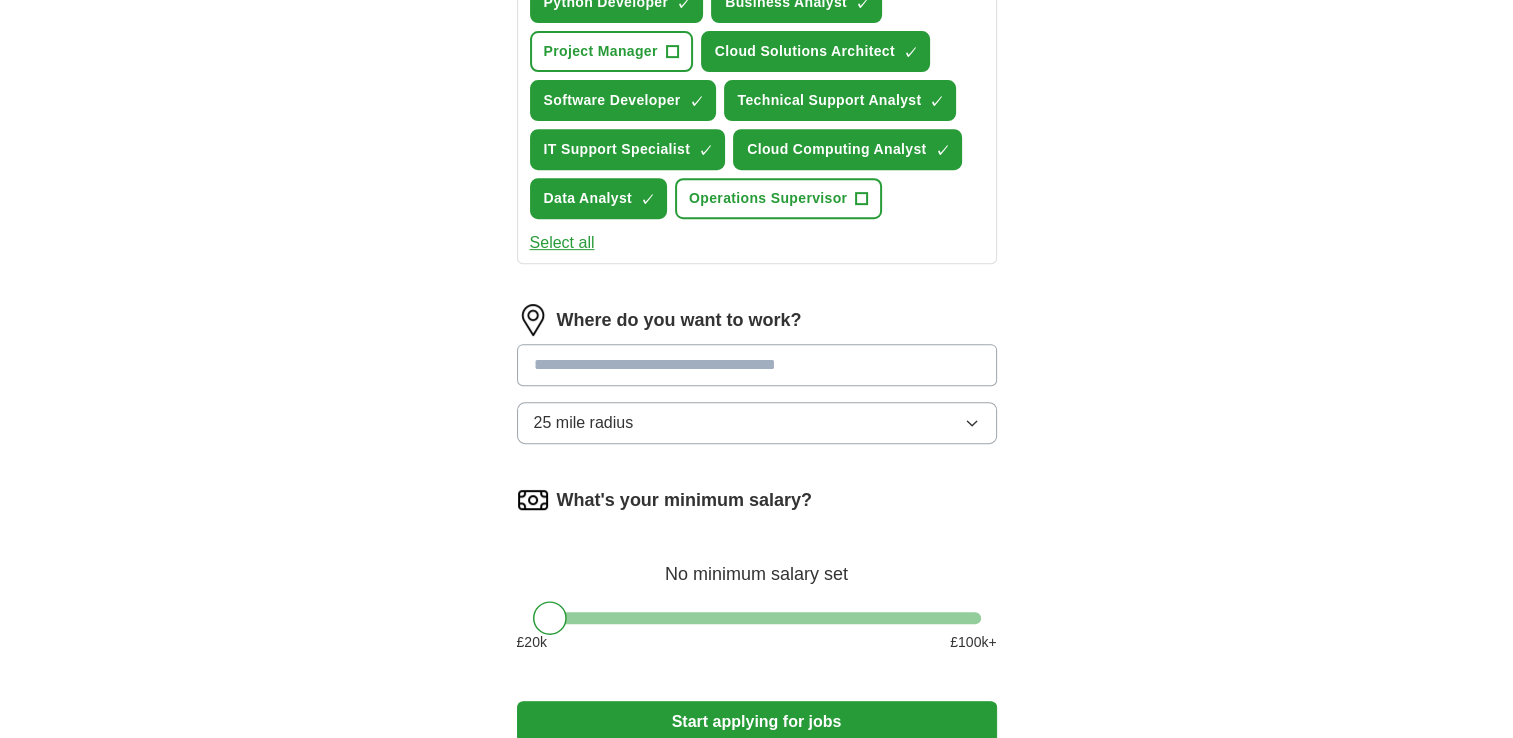 click at bounding box center (757, 365) 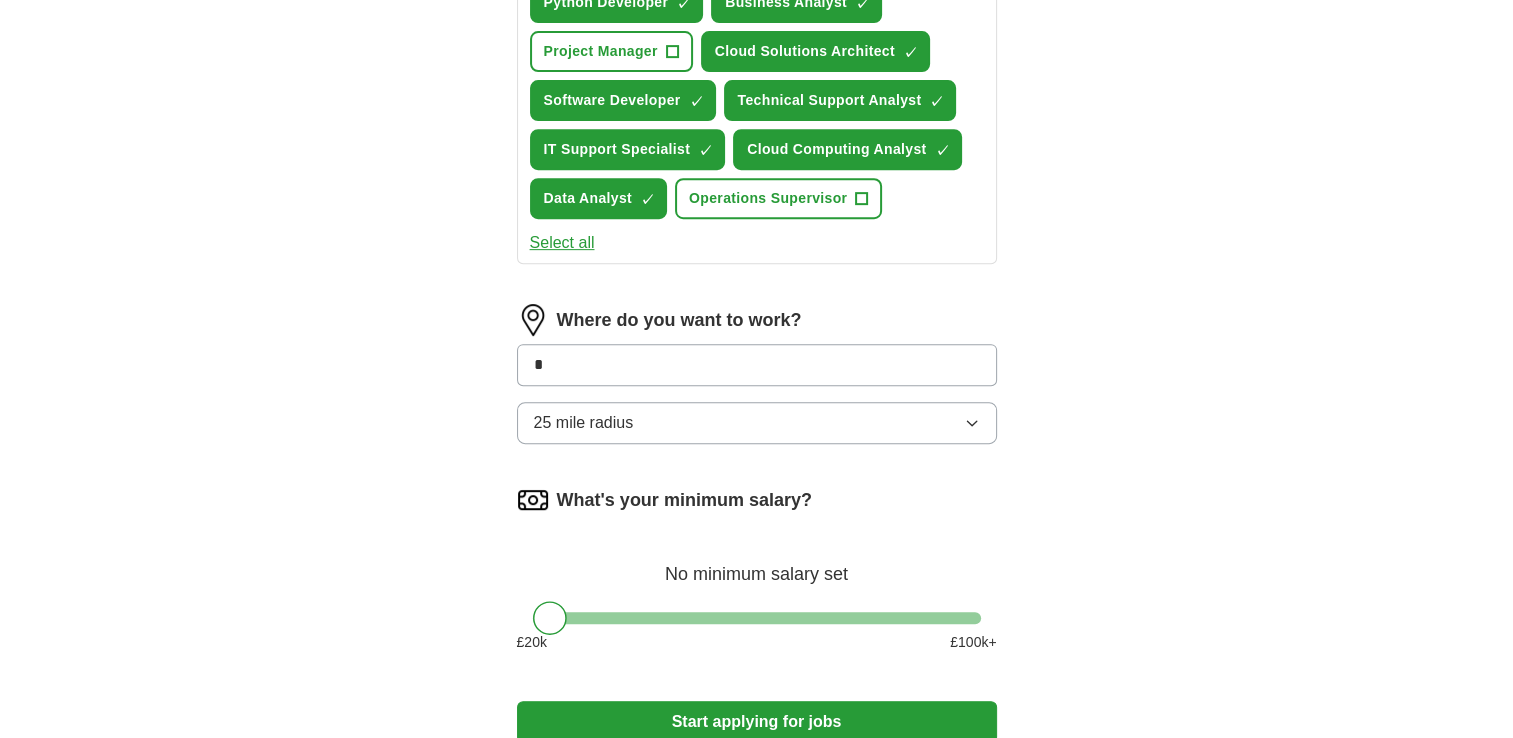 type on "**" 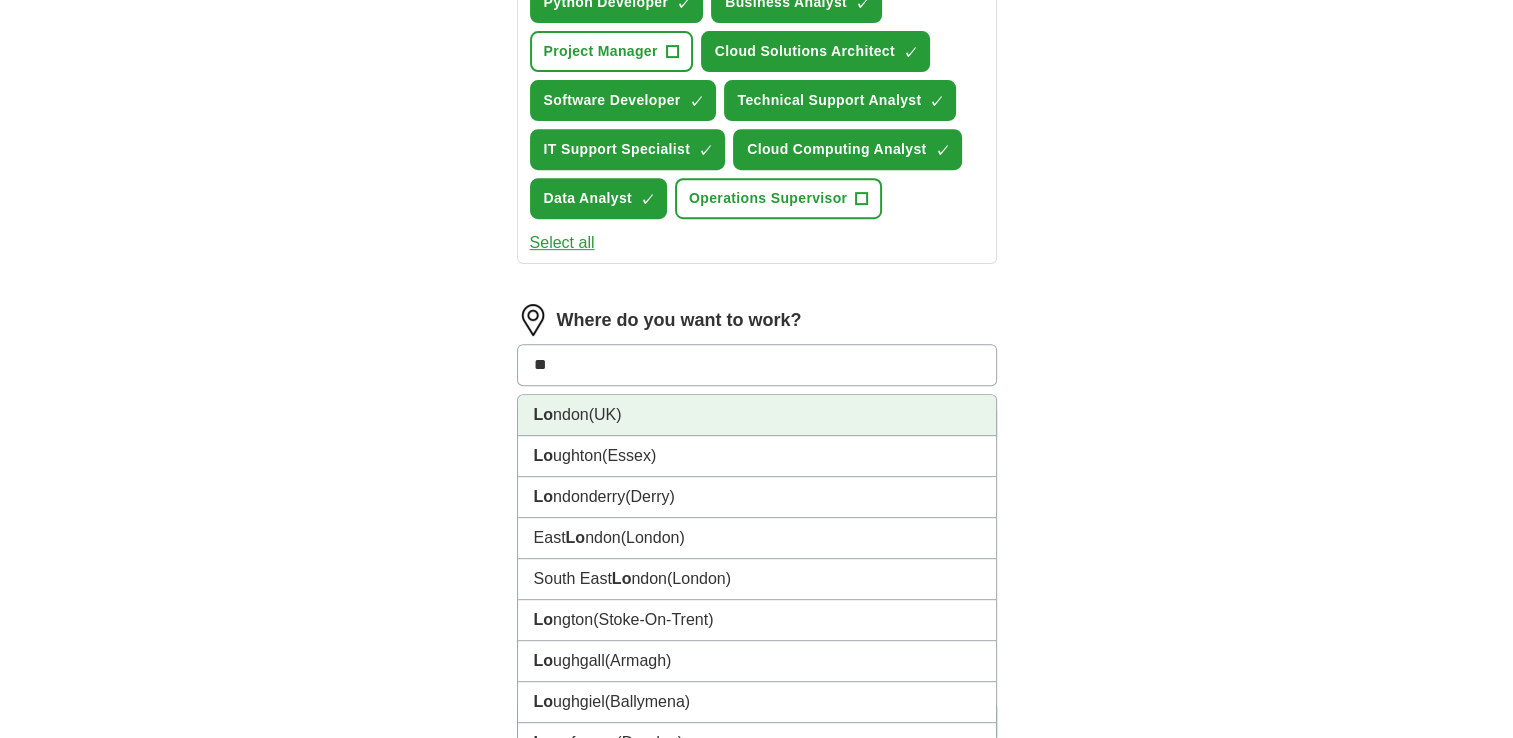 click on "Lo ndon  (UK)" at bounding box center [757, 415] 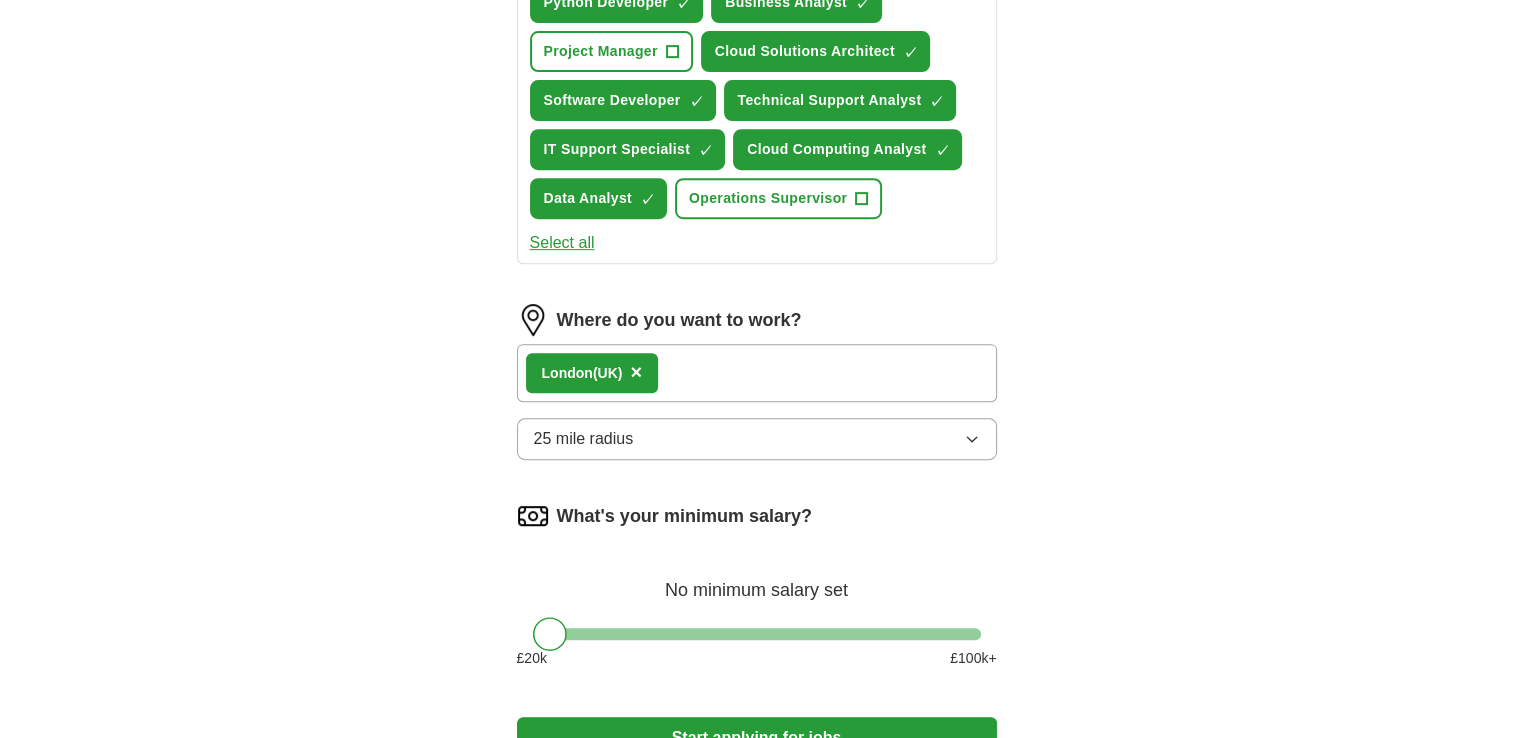 click on "25 mile radius" at bounding box center [757, 439] 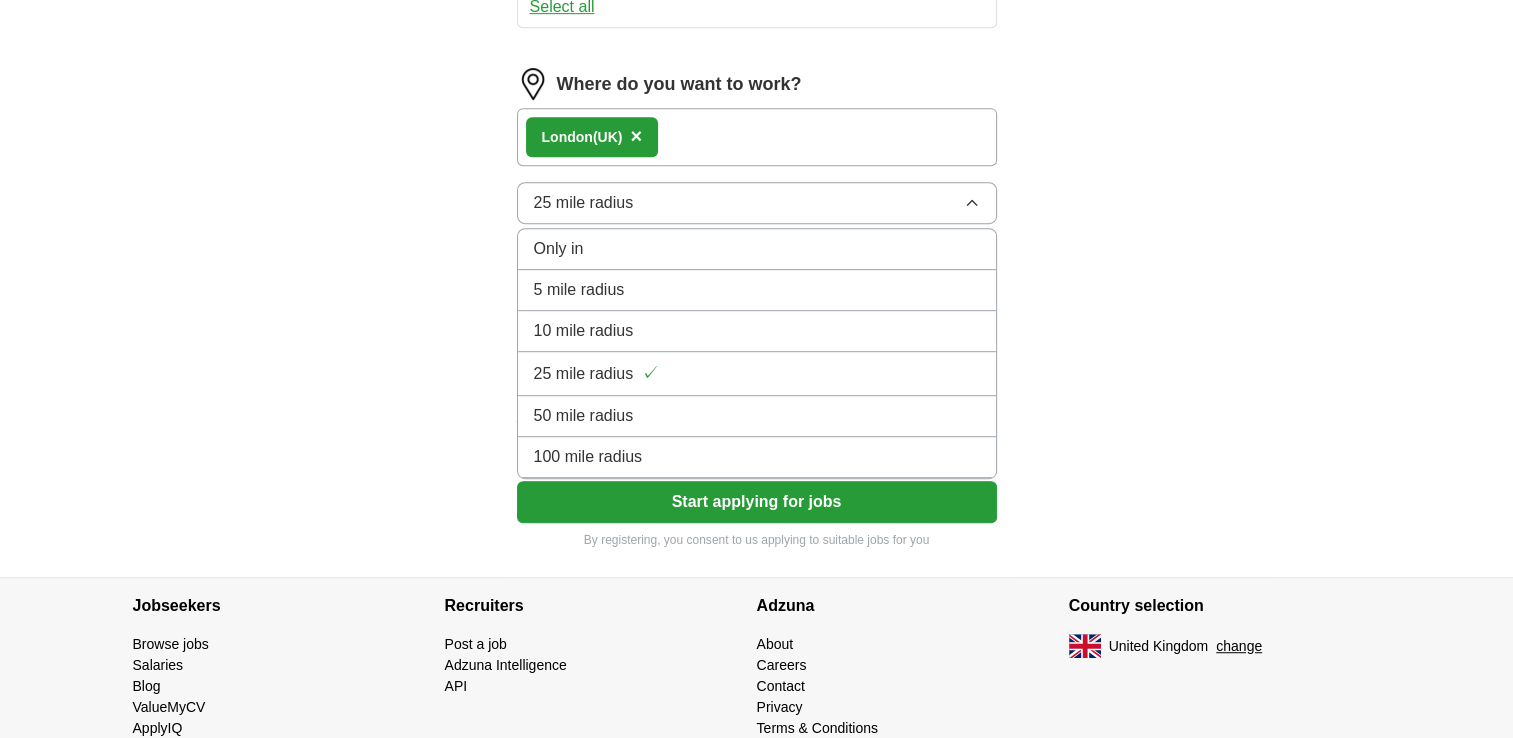 scroll, scrollTop: 1064, scrollLeft: 0, axis: vertical 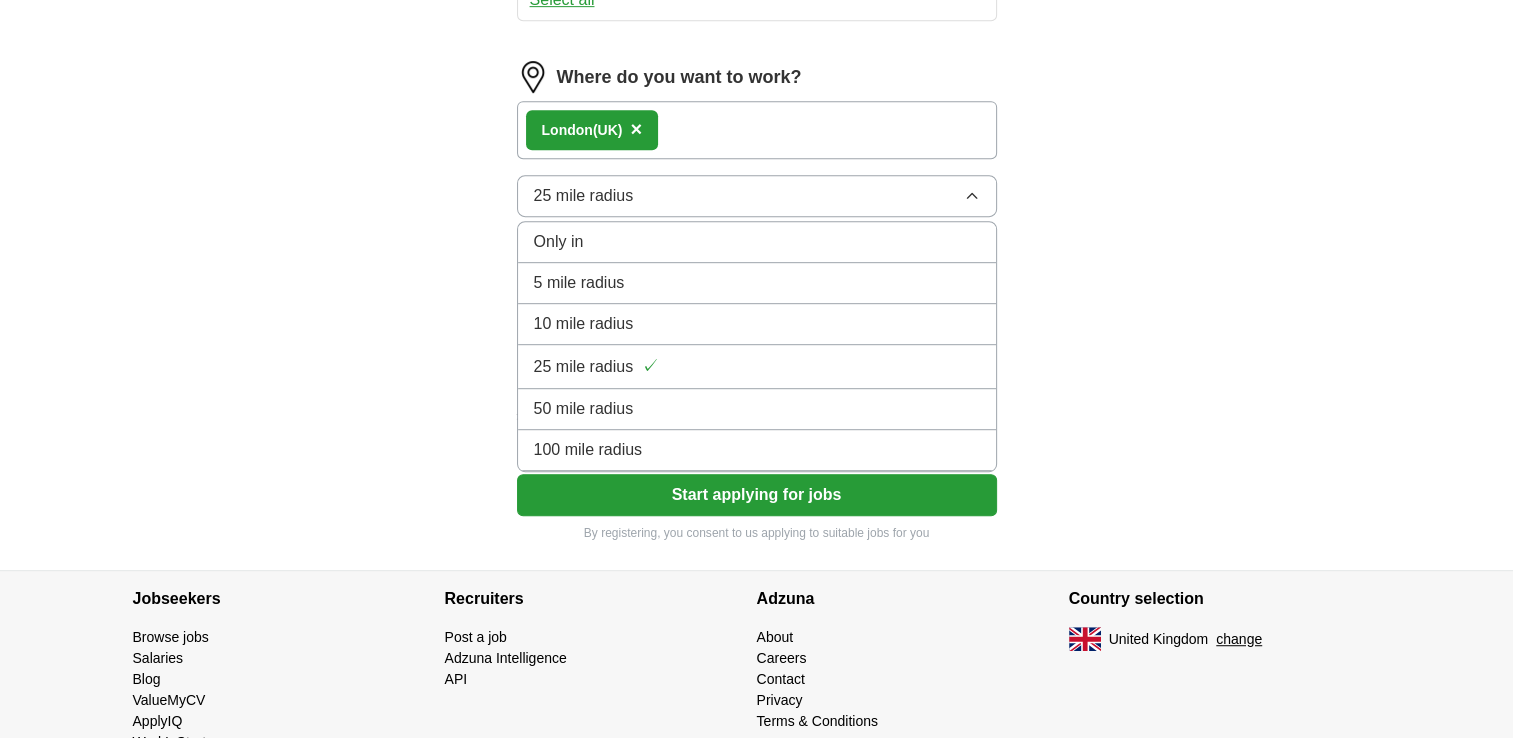 click on "100 mile radius" at bounding box center (757, 450) 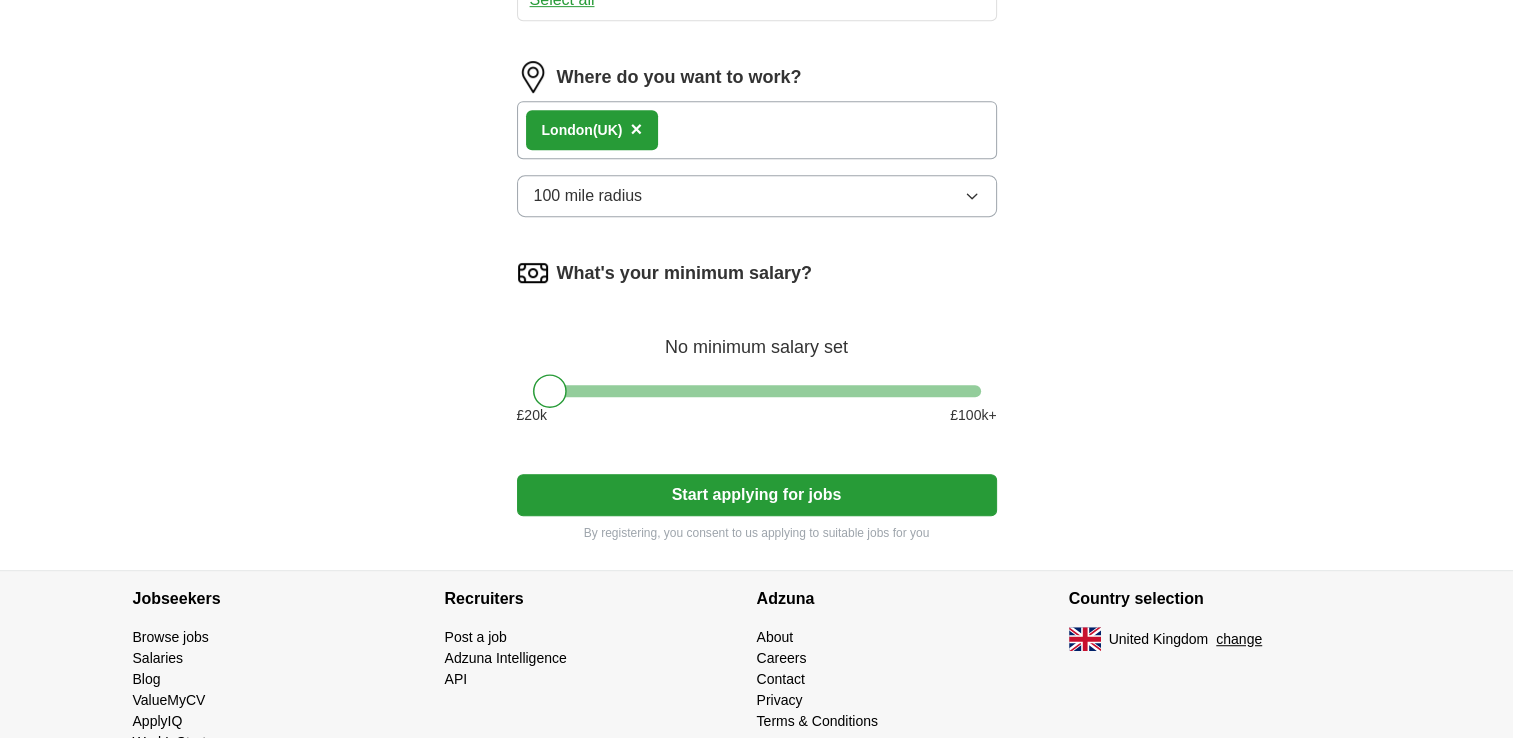 scroll, scrollTop: 1111, scrollLeft: 0, axis: vertical 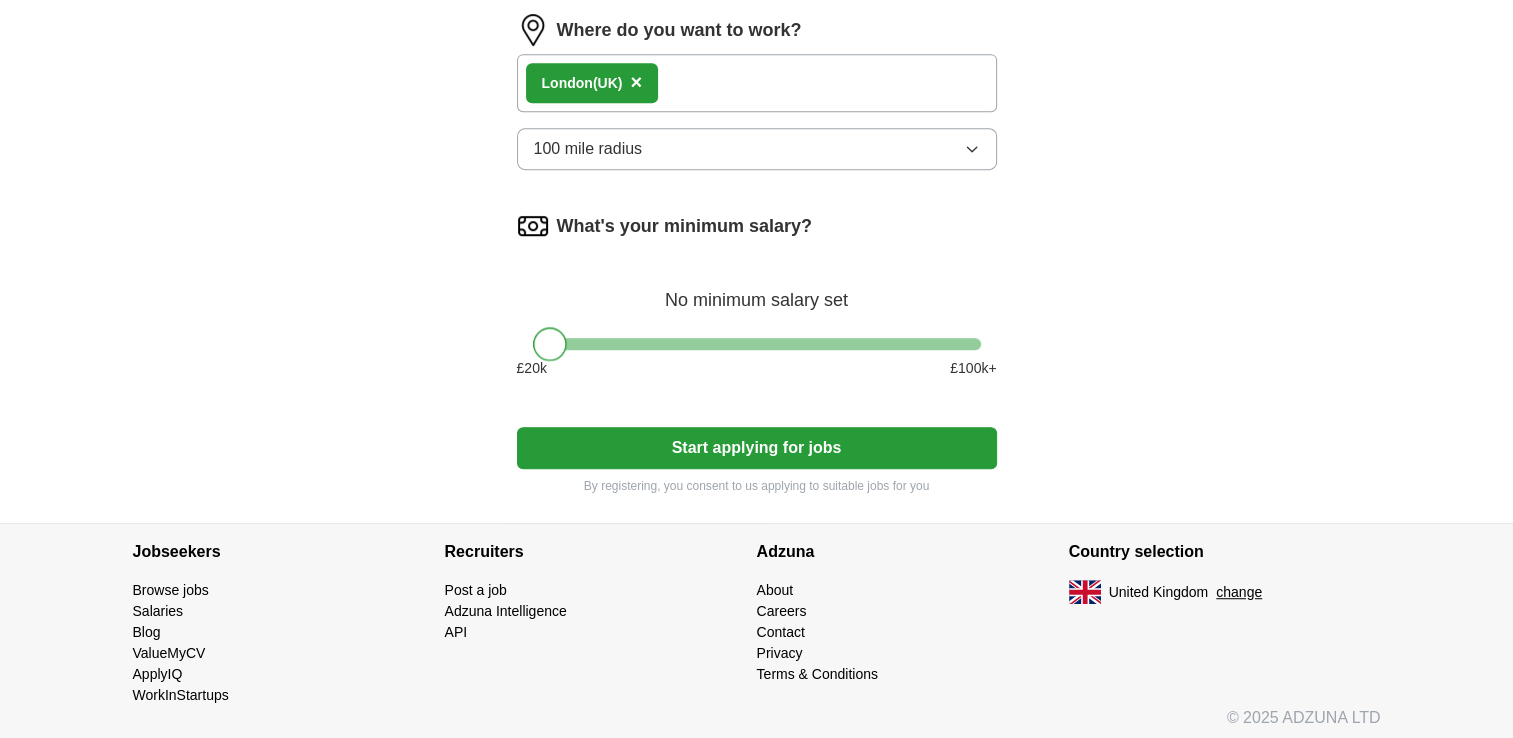 click at bounding box center [550, 344] 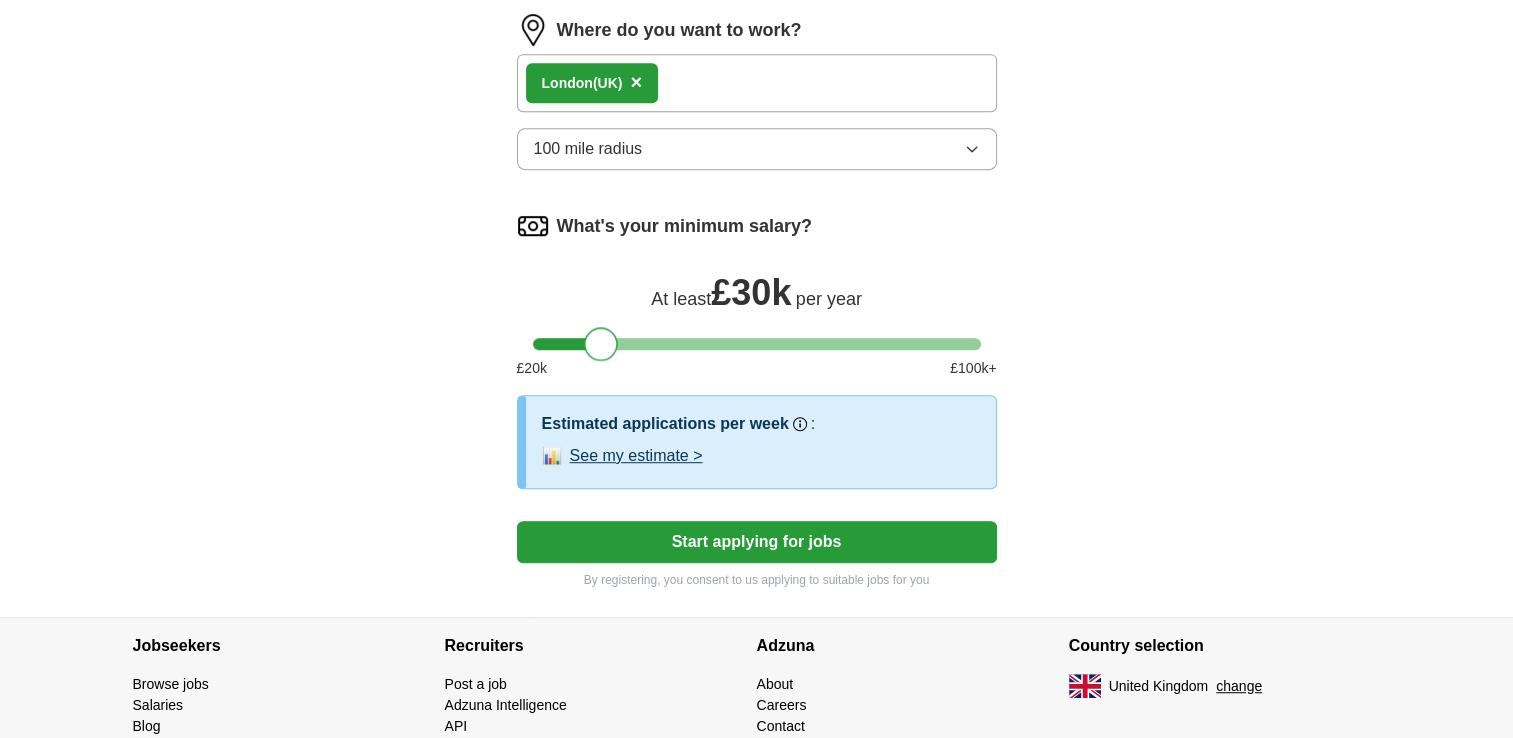 drag, startPoint x: 547, startPoint y: 347, endPoint x: 600, endPoint y: 352, distance: 53.235325 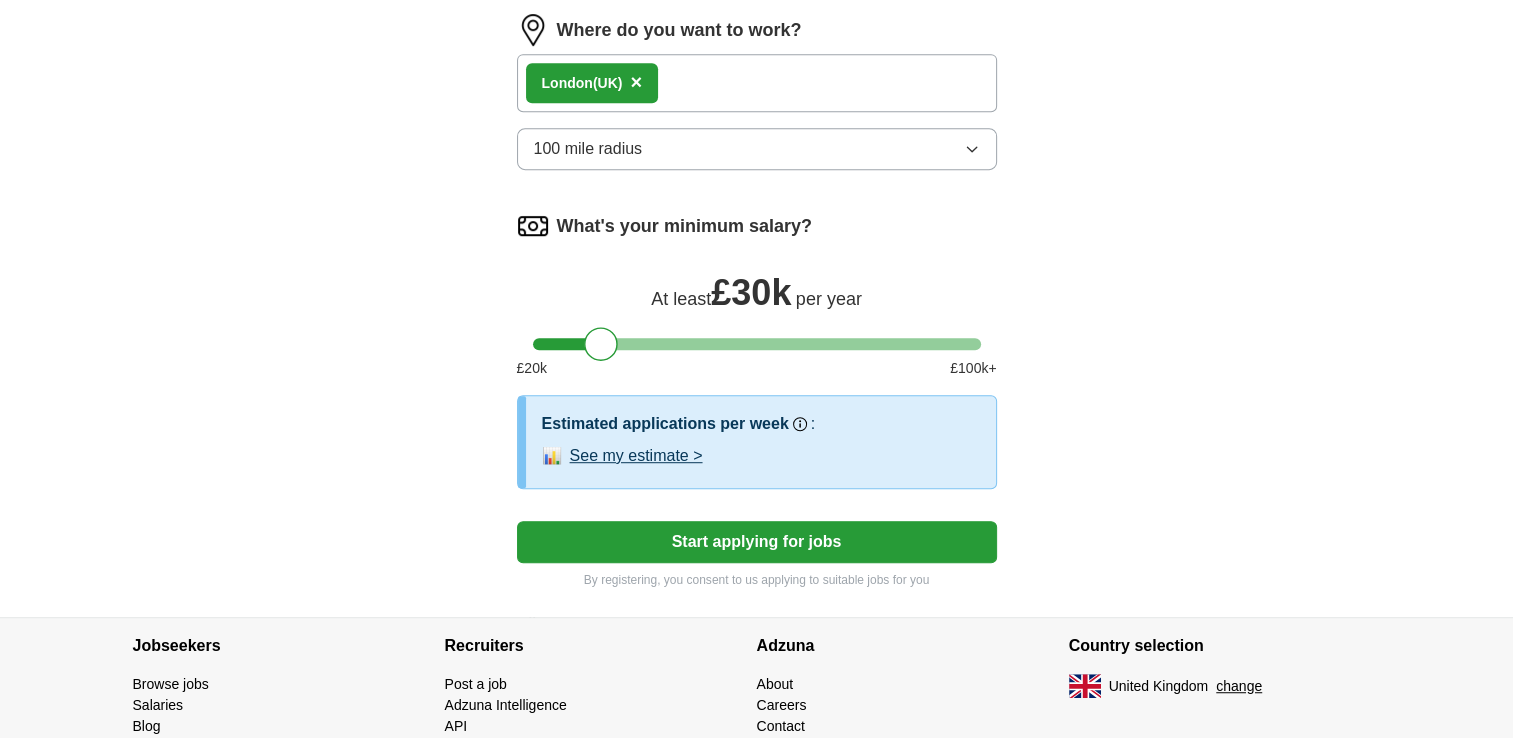 click on "Start applying for jobs" at bounding box center (757, 542) 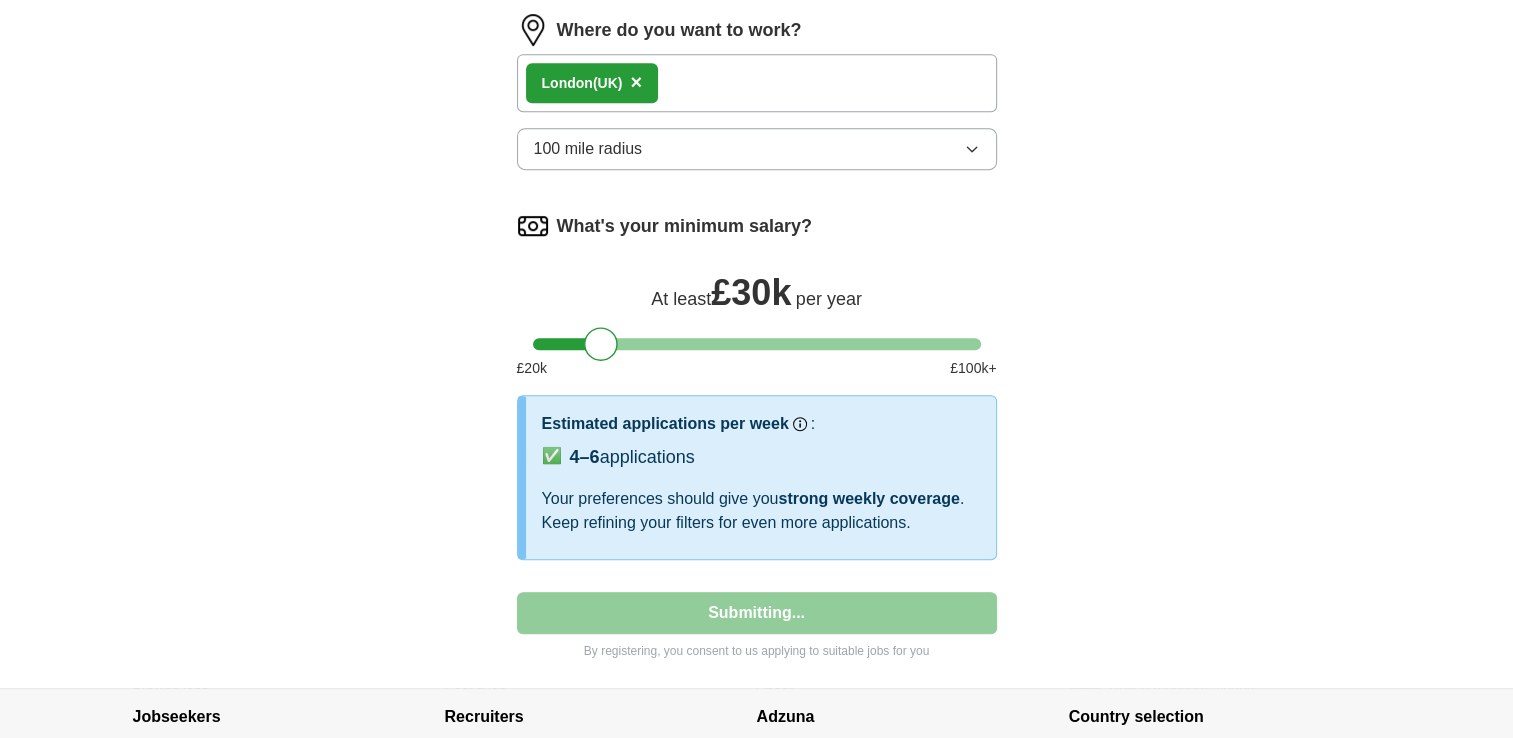 select on "**" 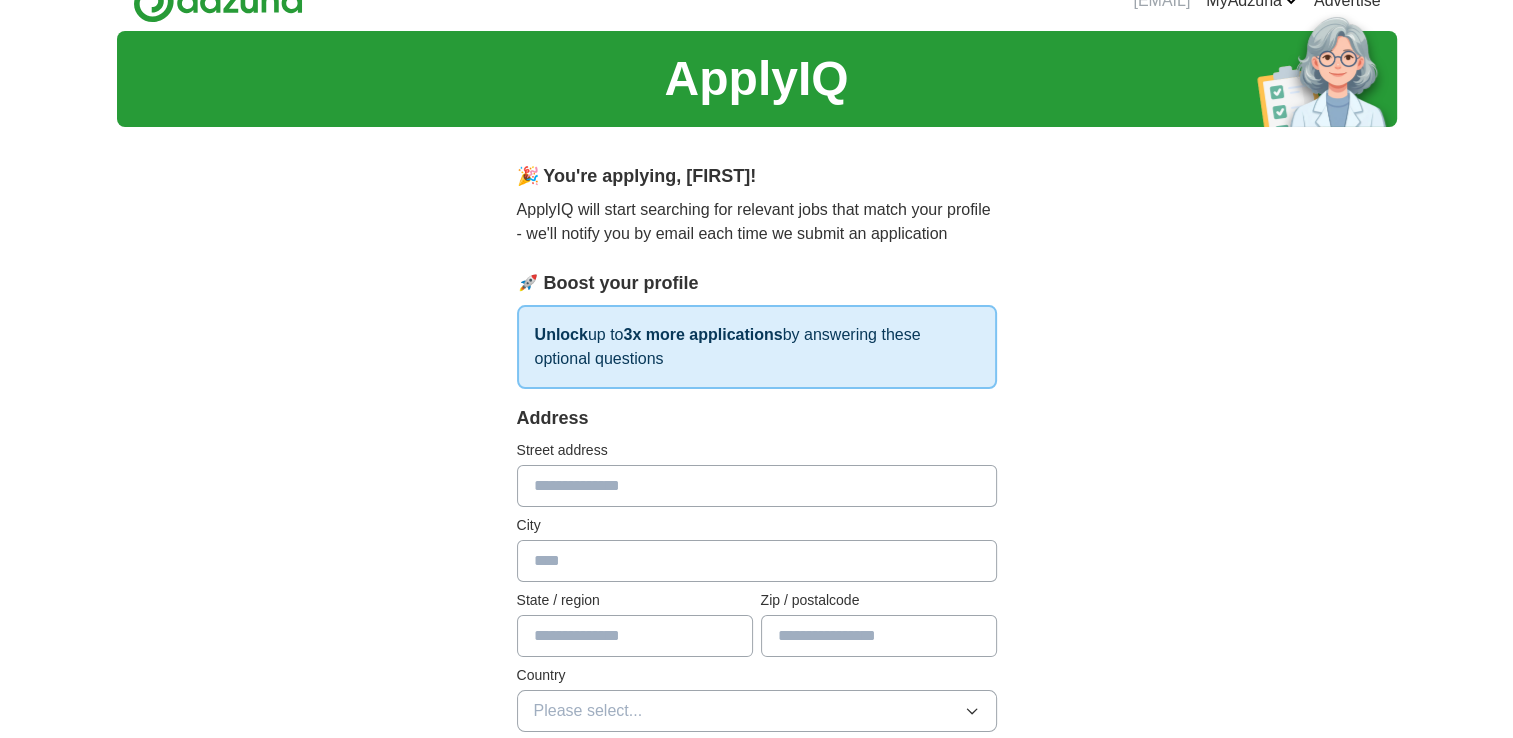 scroll, scrollTop: 16, scrollLeft: 0, axis: vertical 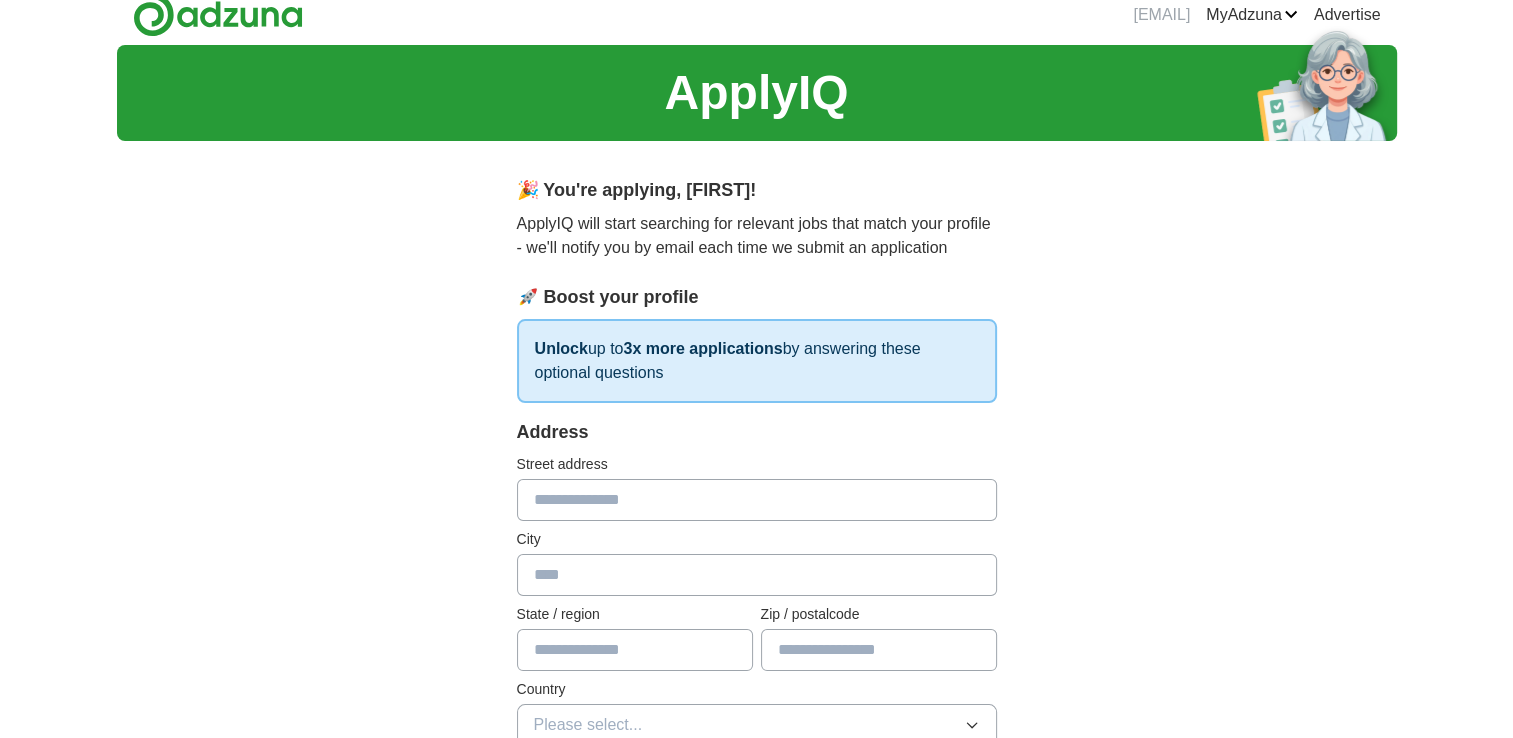 click at bounding box center [757, 500] 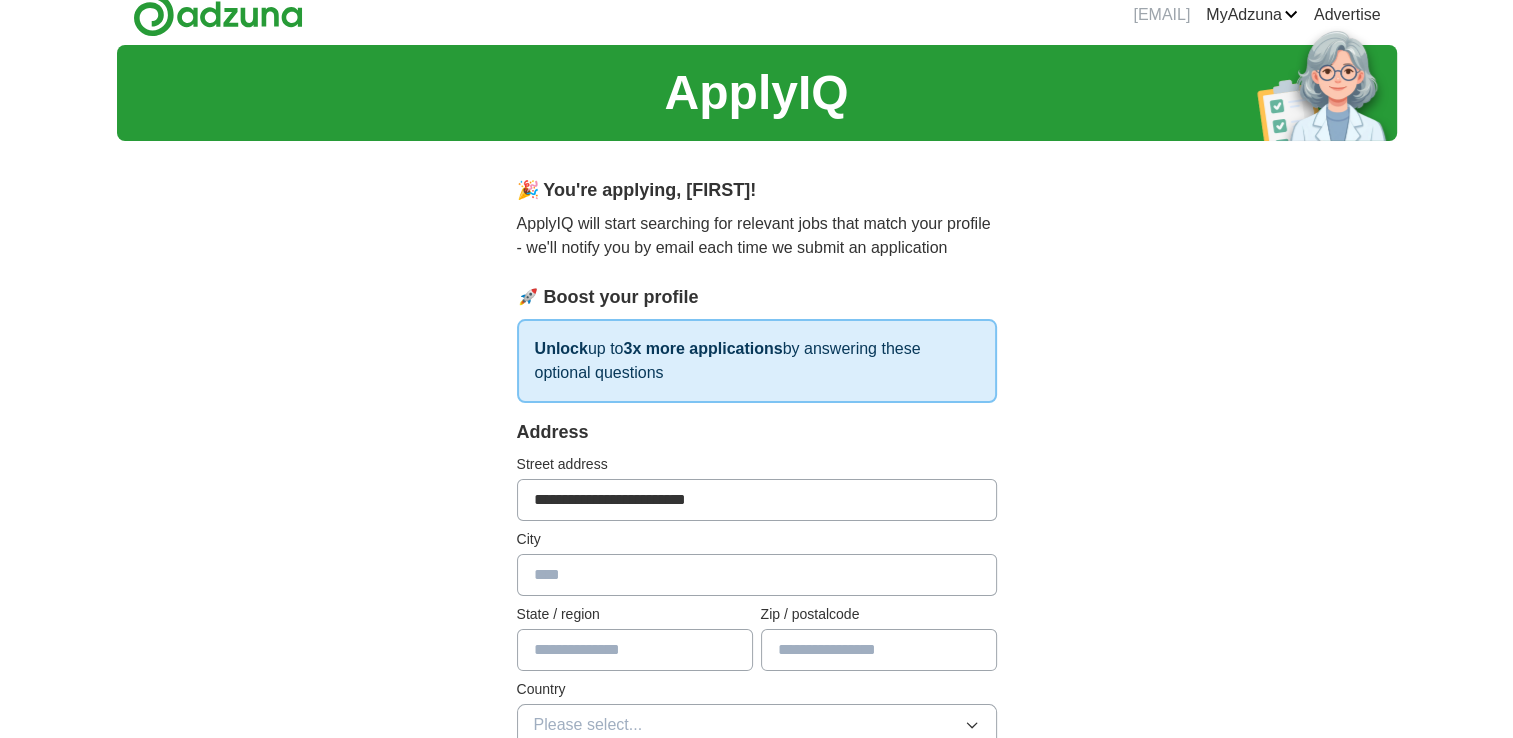 type on "******" 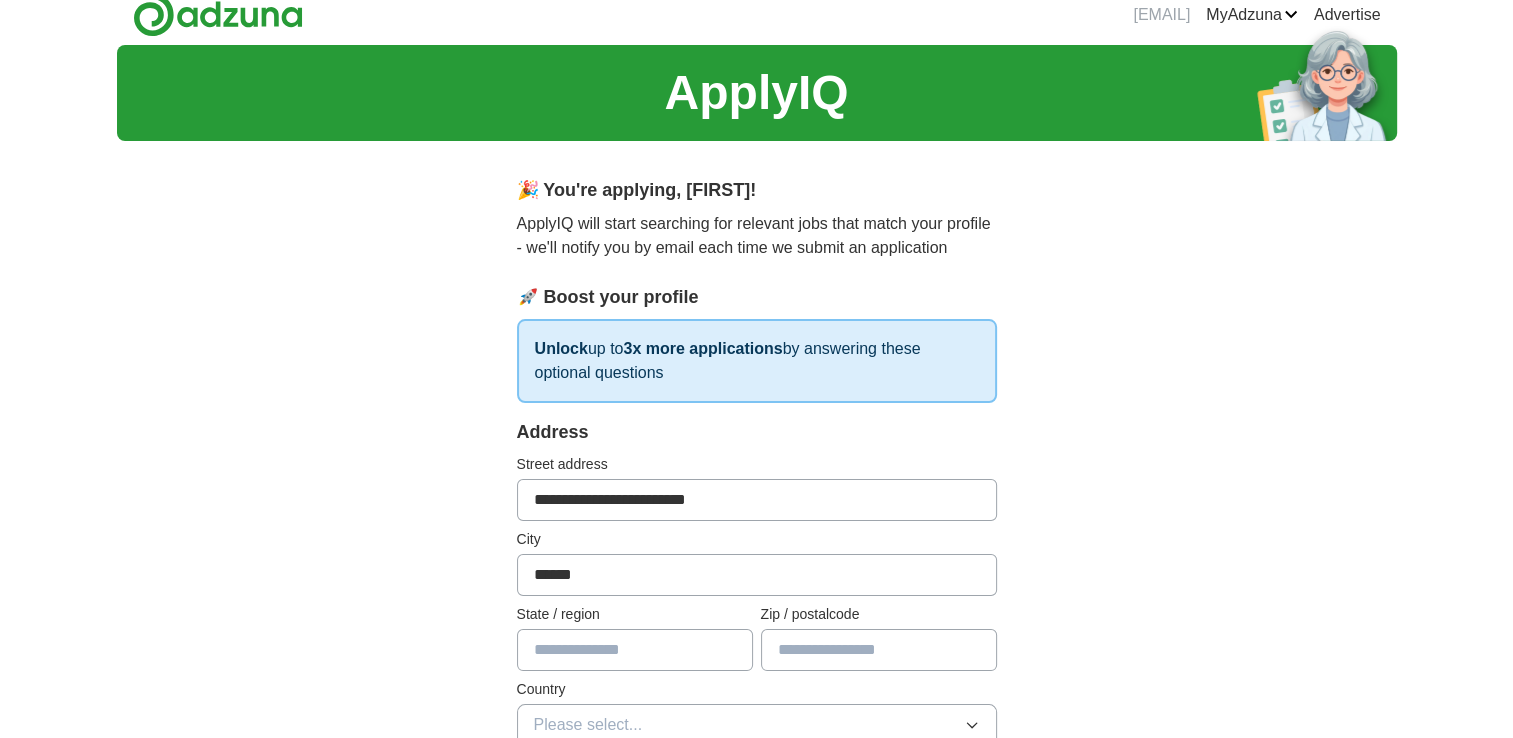 type on "**********" 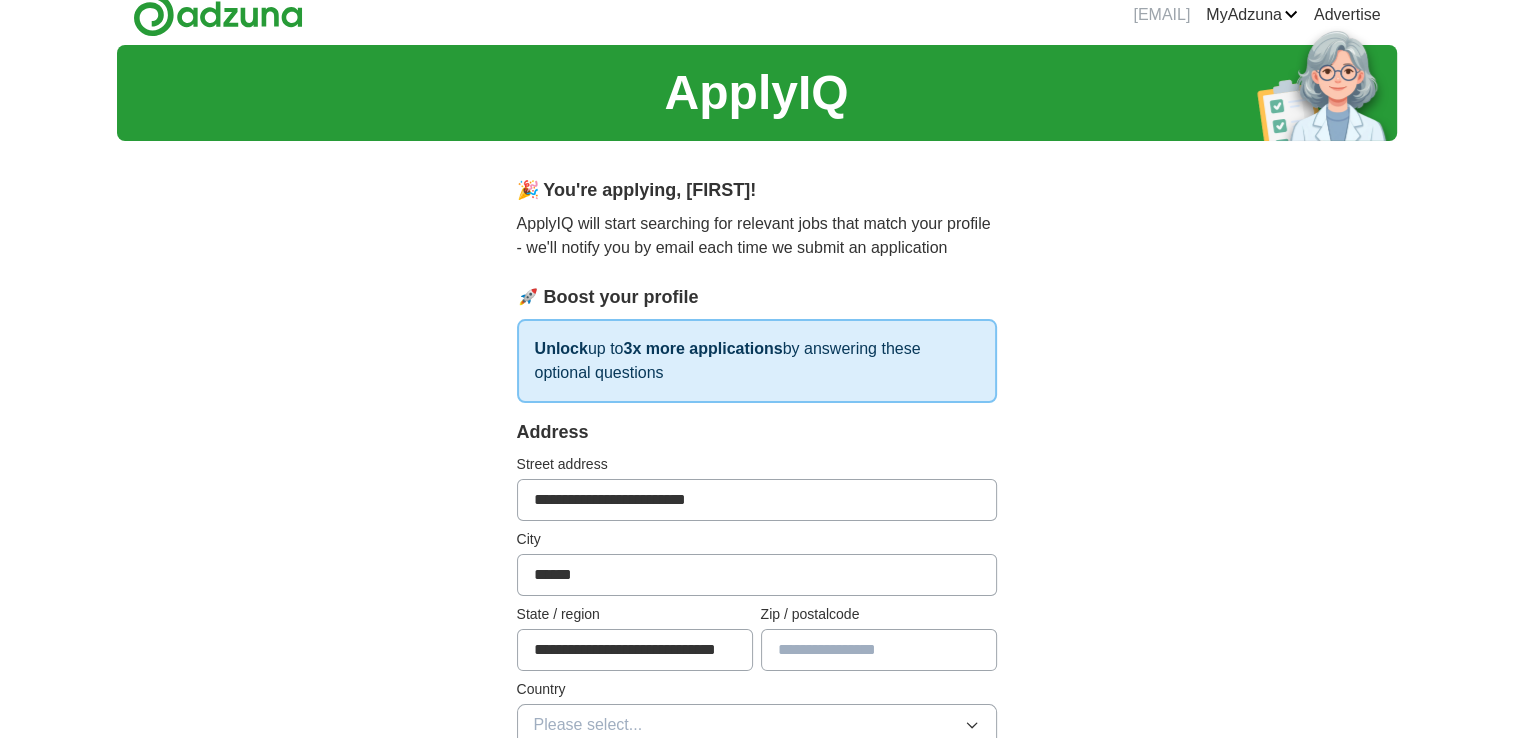 type on "*******" 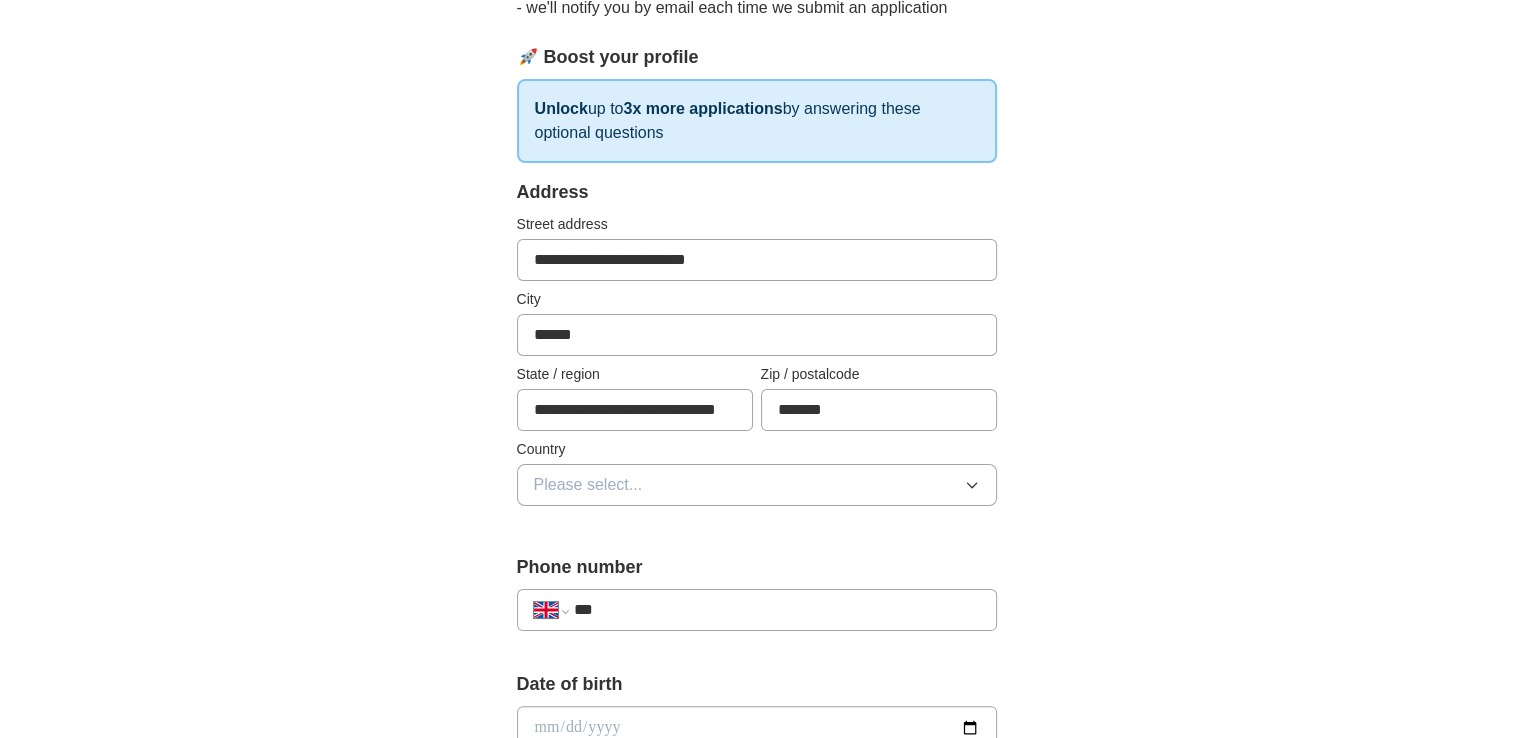 scroll, scrollTop: 264, scrollLeft: 0, axis: vertical 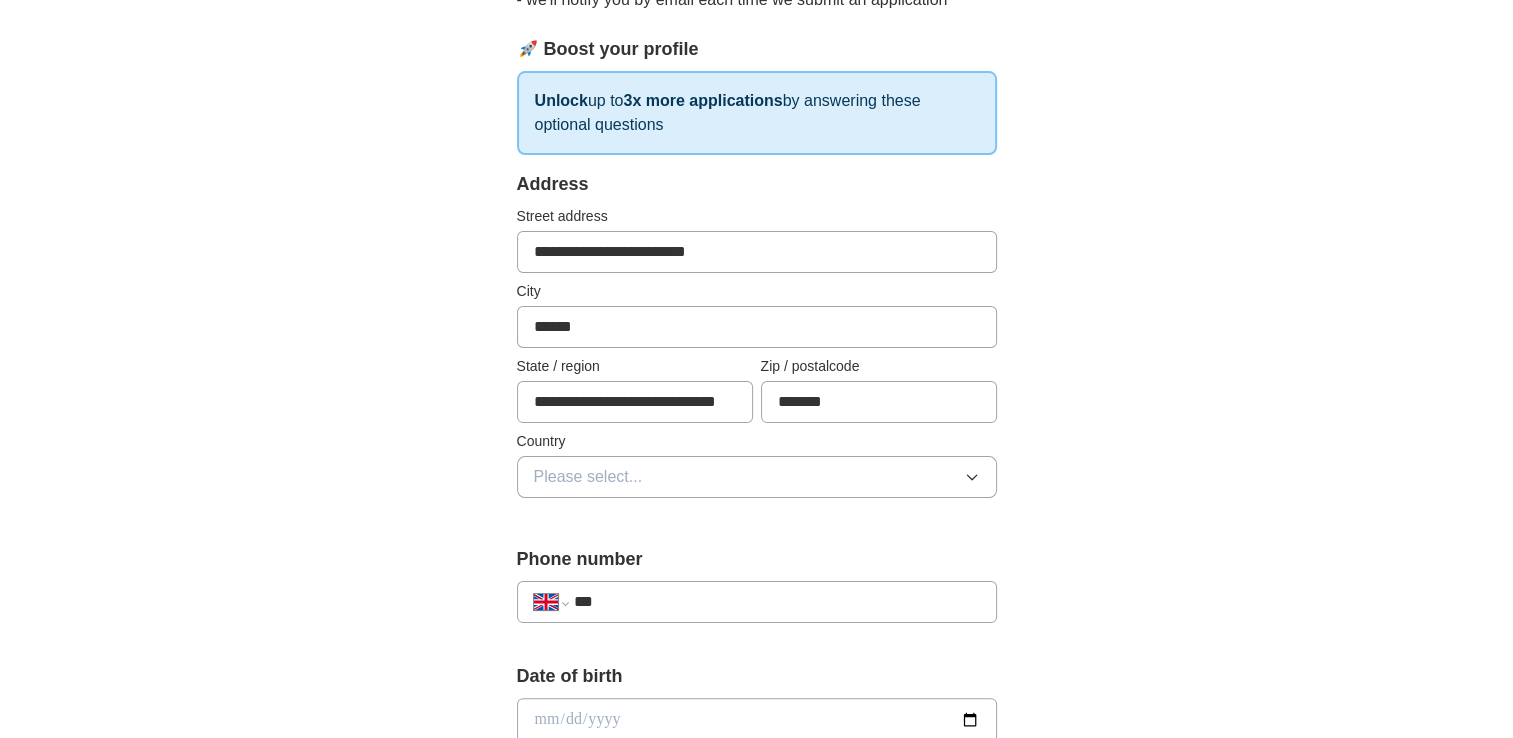 click on "Please select..." at bounding box center (757, 477) 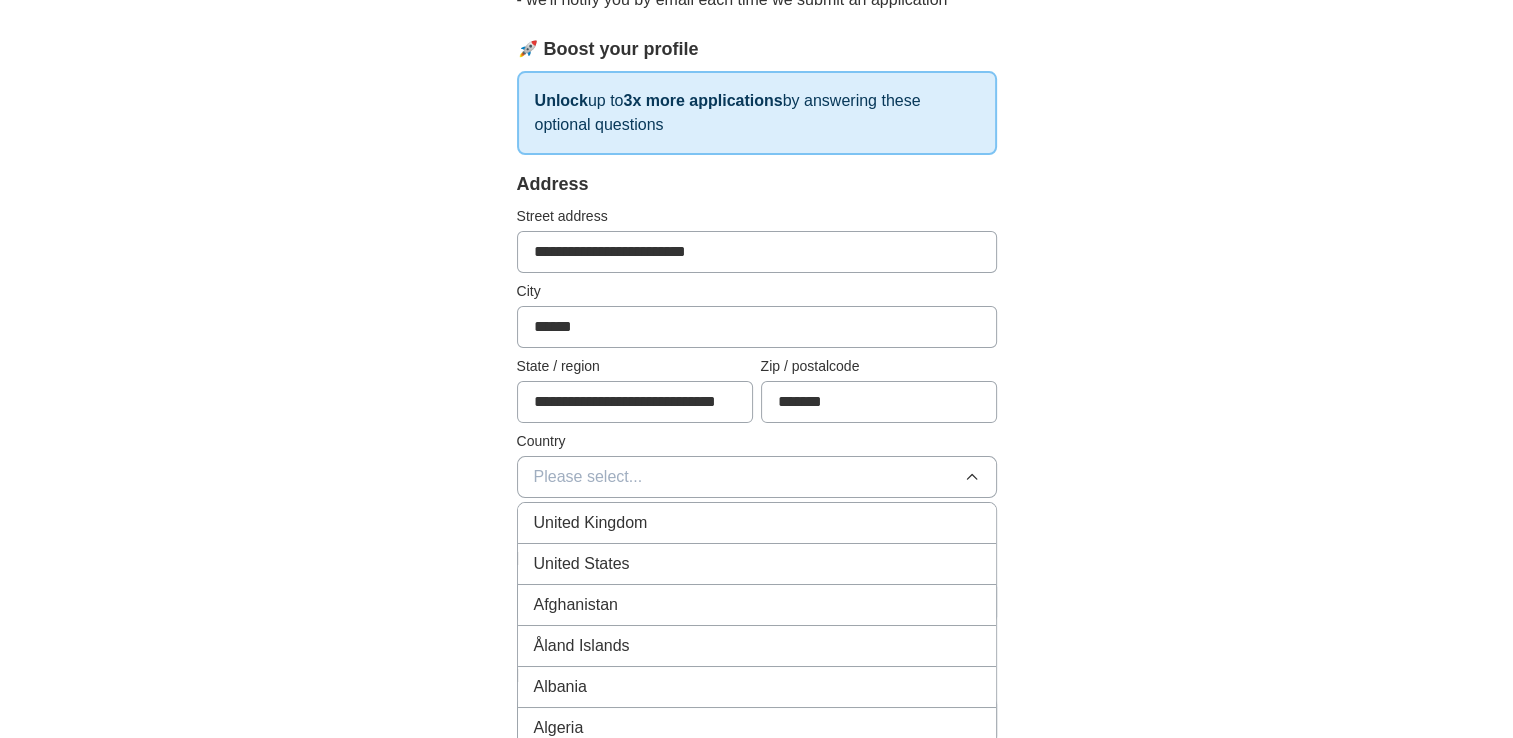 click on "United Kingdom" at bounding box center (757, 523) 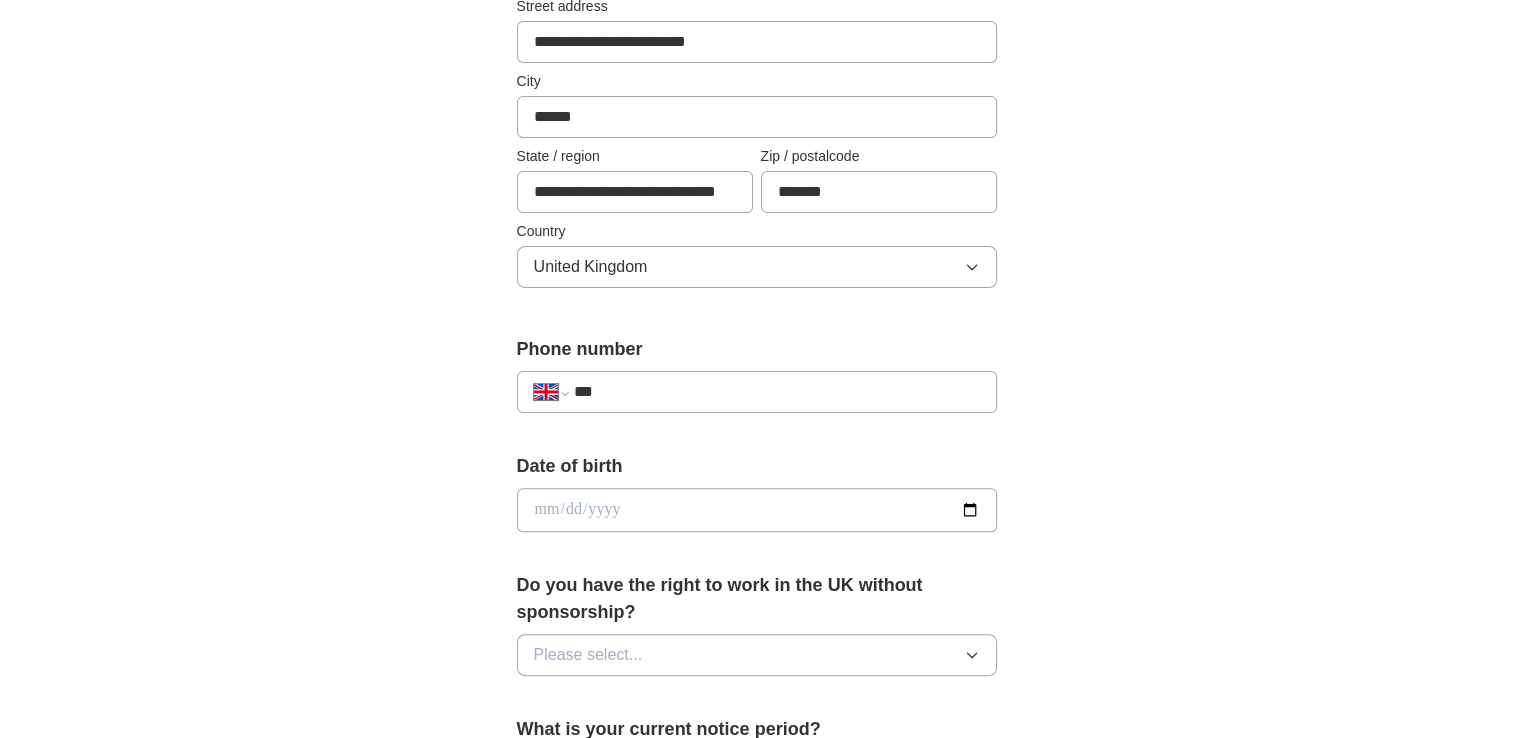 scroll, scrollTop: 476, scrollLeft: 0, axis: vertical 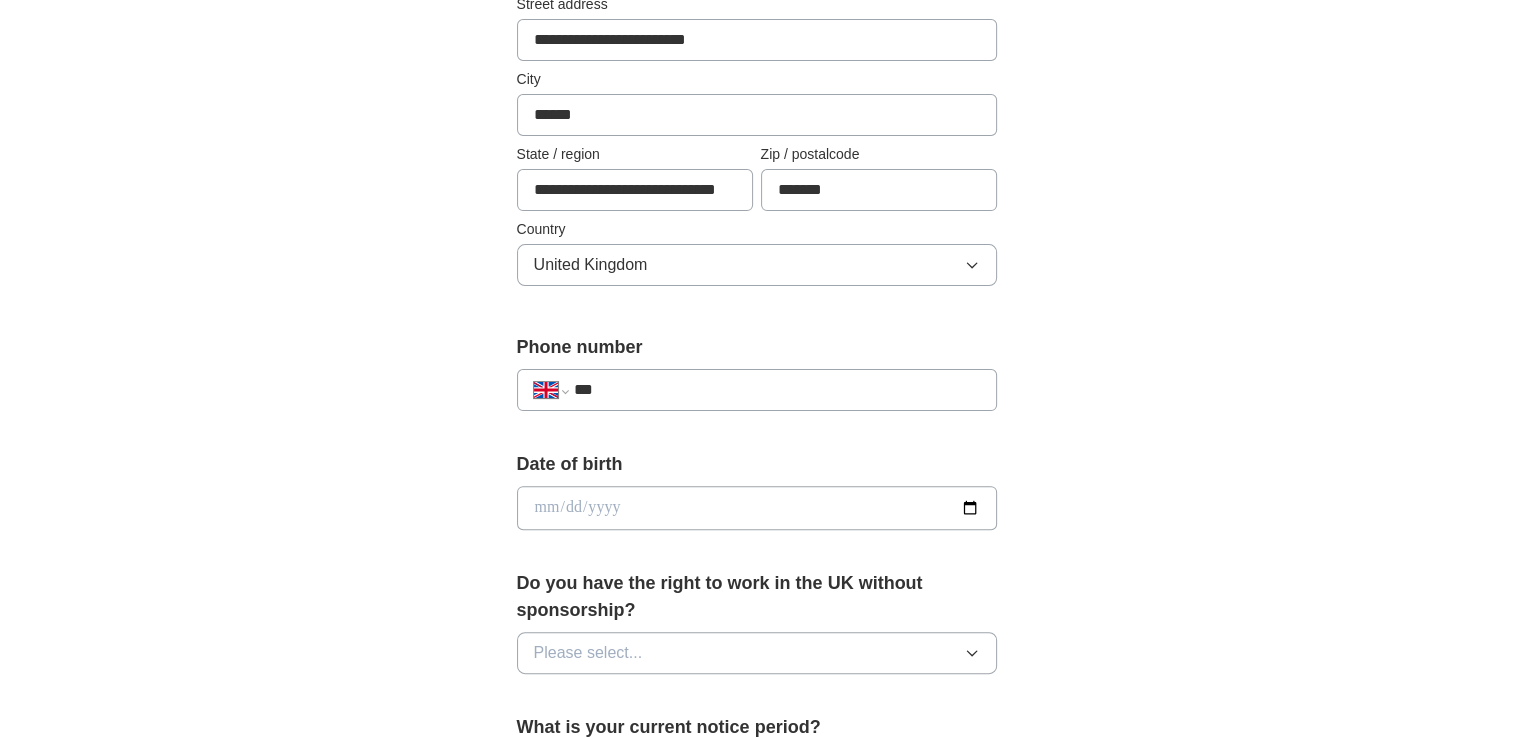 click on "***" at bounding box center [776, 390] 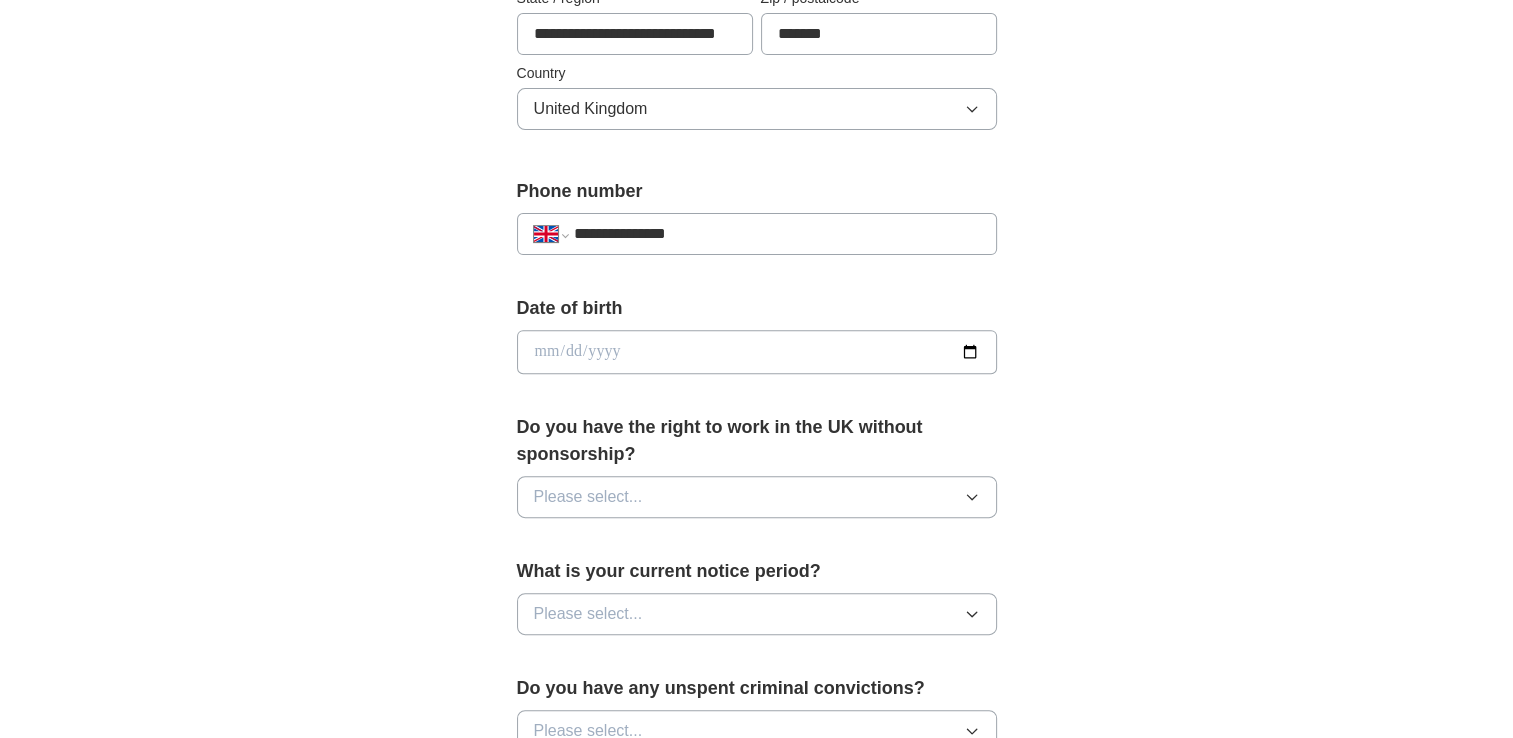 scroll, scrollTop: 633, scrollLeft: 0, axis: vertical 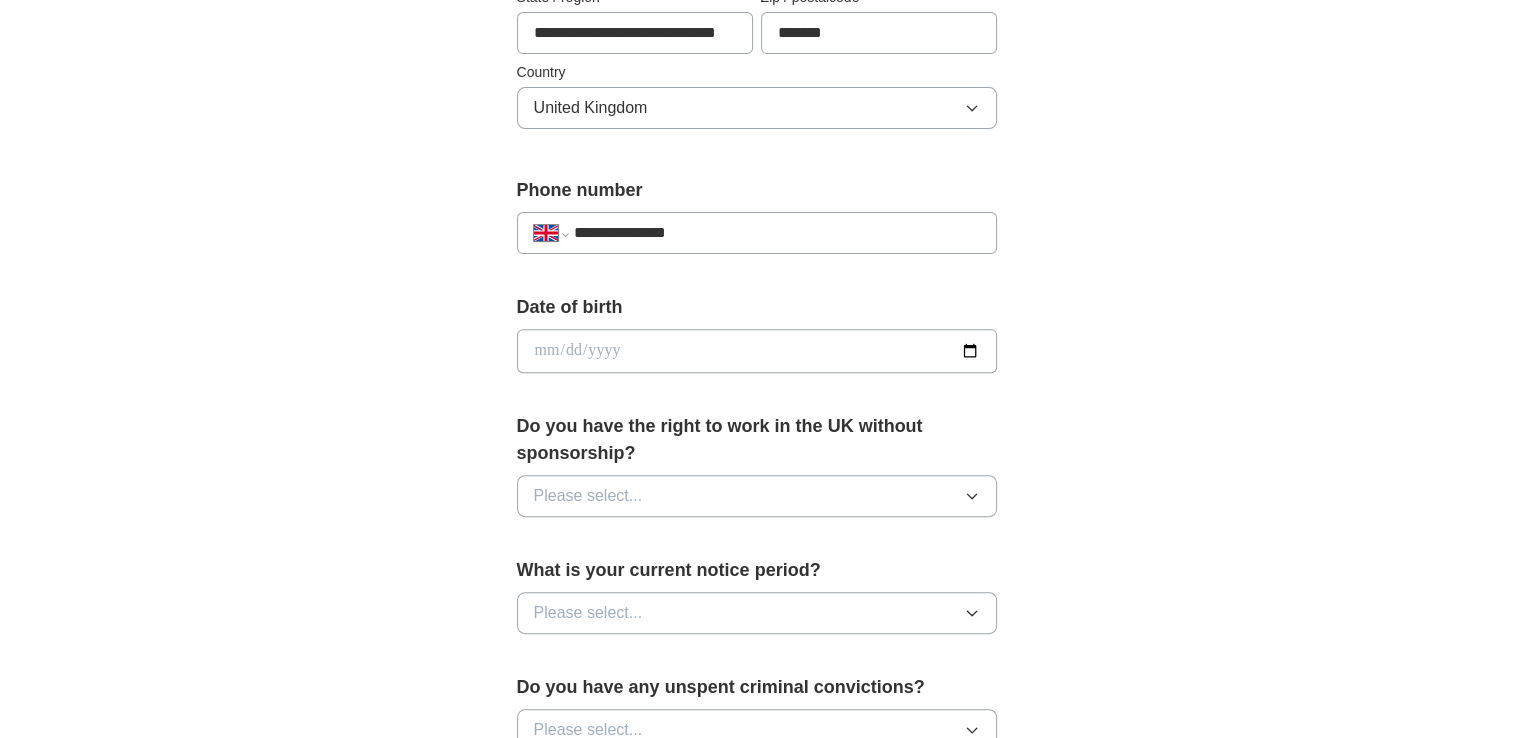 click at bounding box center [757, 351] 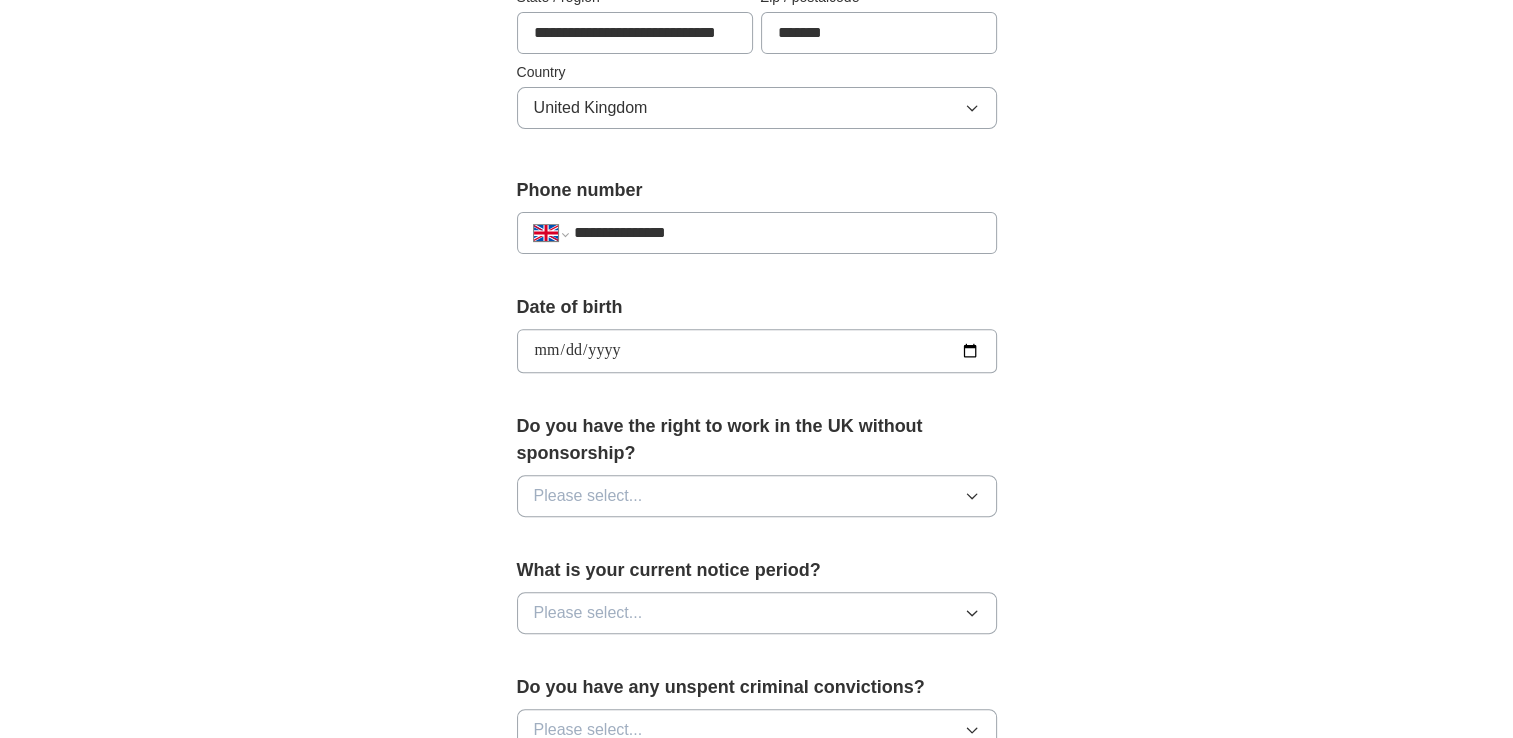 type on "**********" 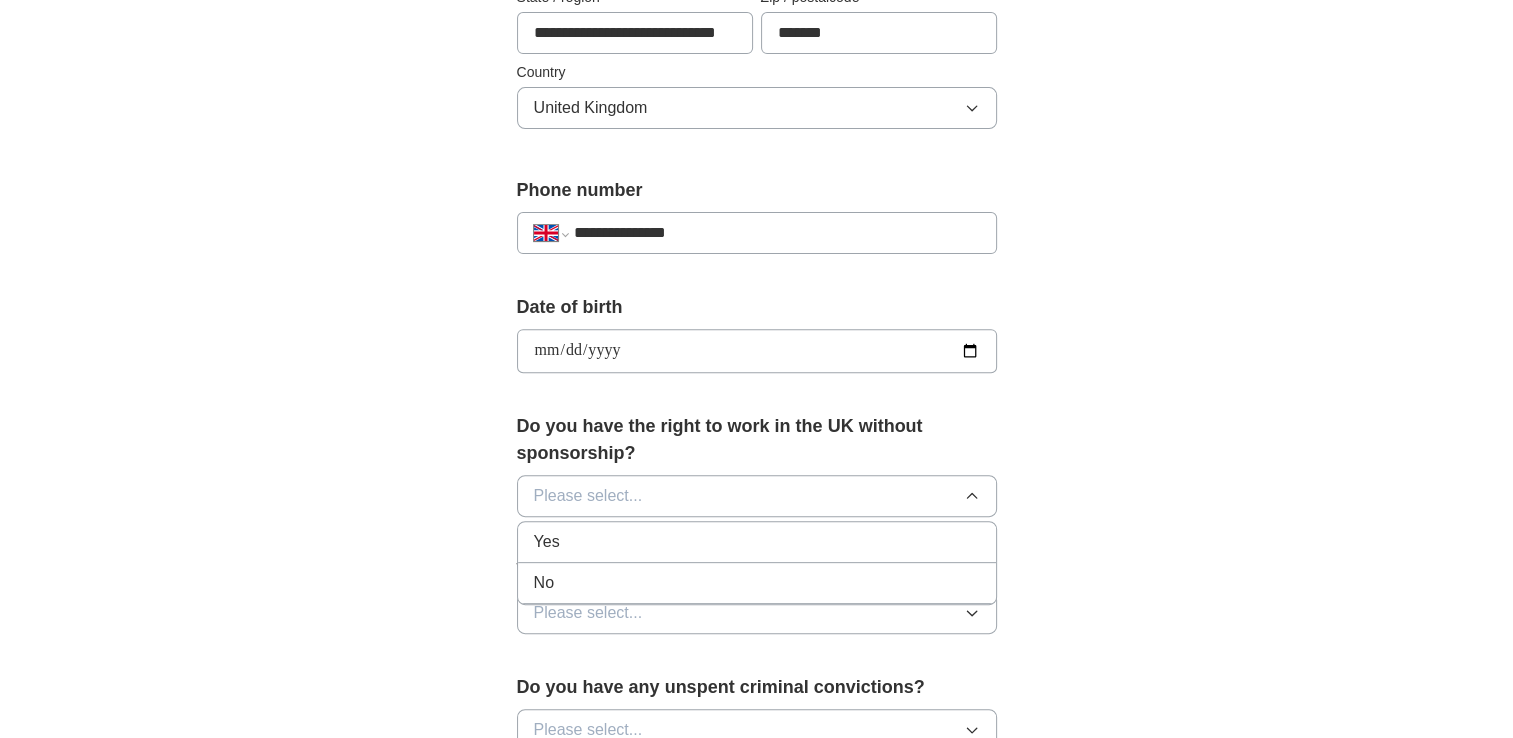 click on "Yes" at bounding box center (757, 542) 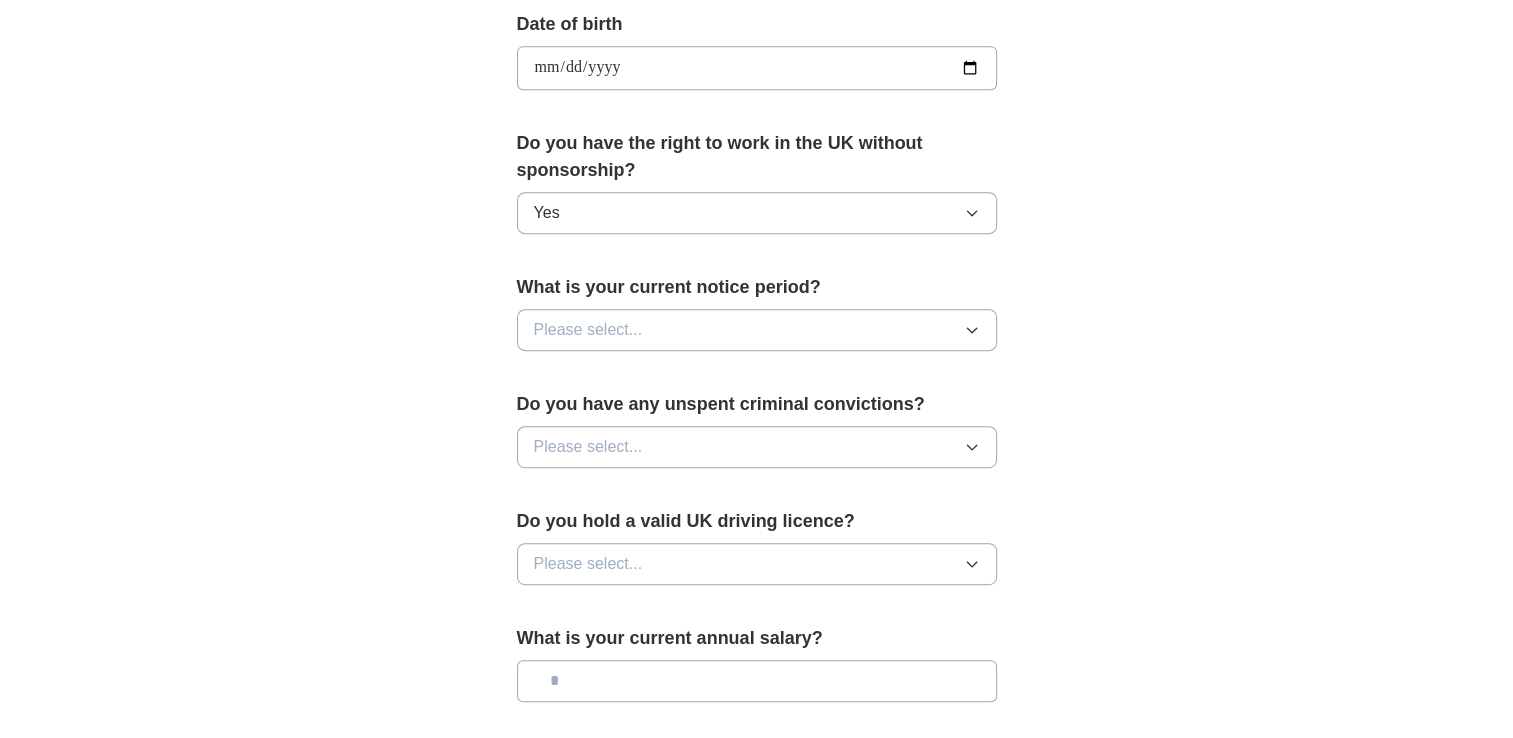 scroll, scrollTop: 925, scrollLeft: 0, axis: vertical 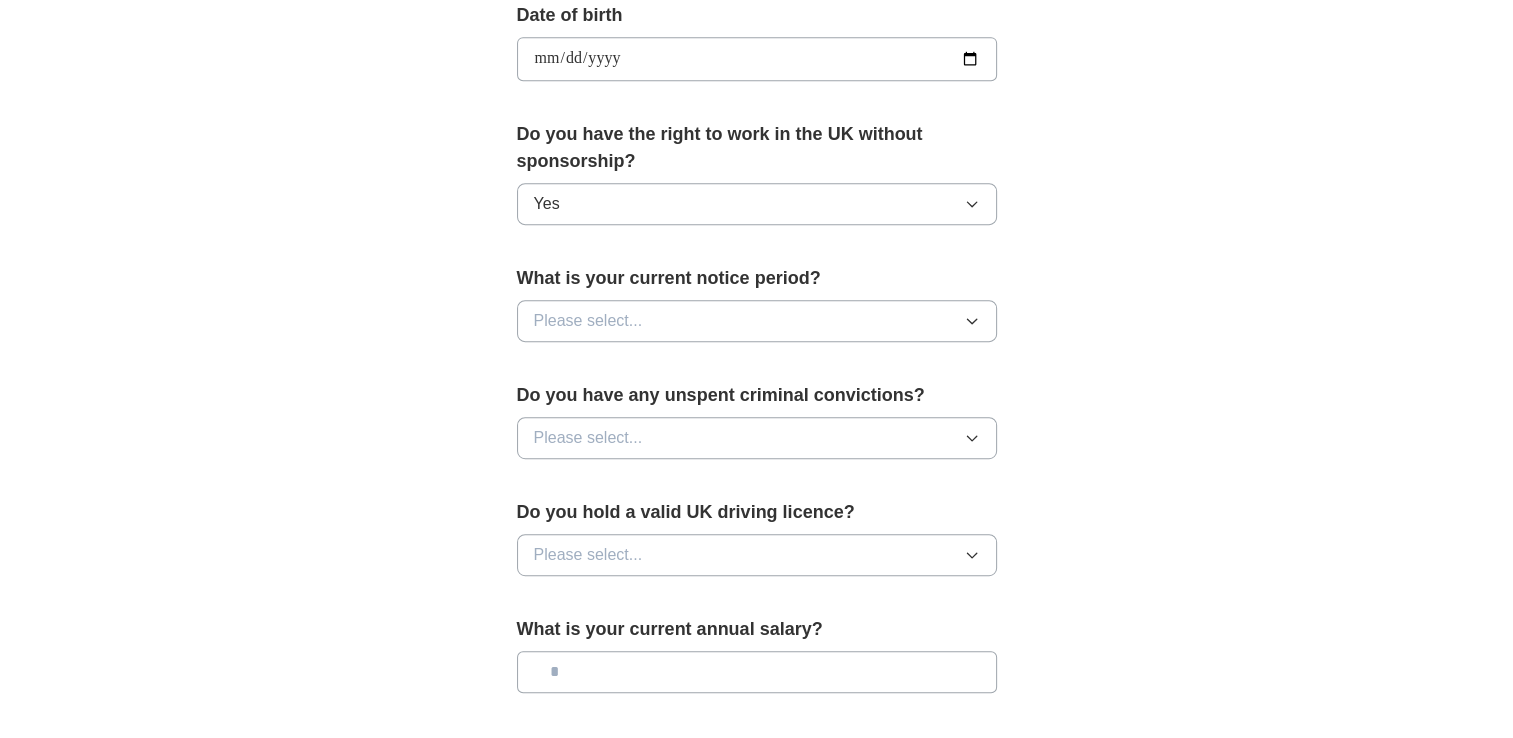 click on "Please select..." at bounding box center (757, 321) 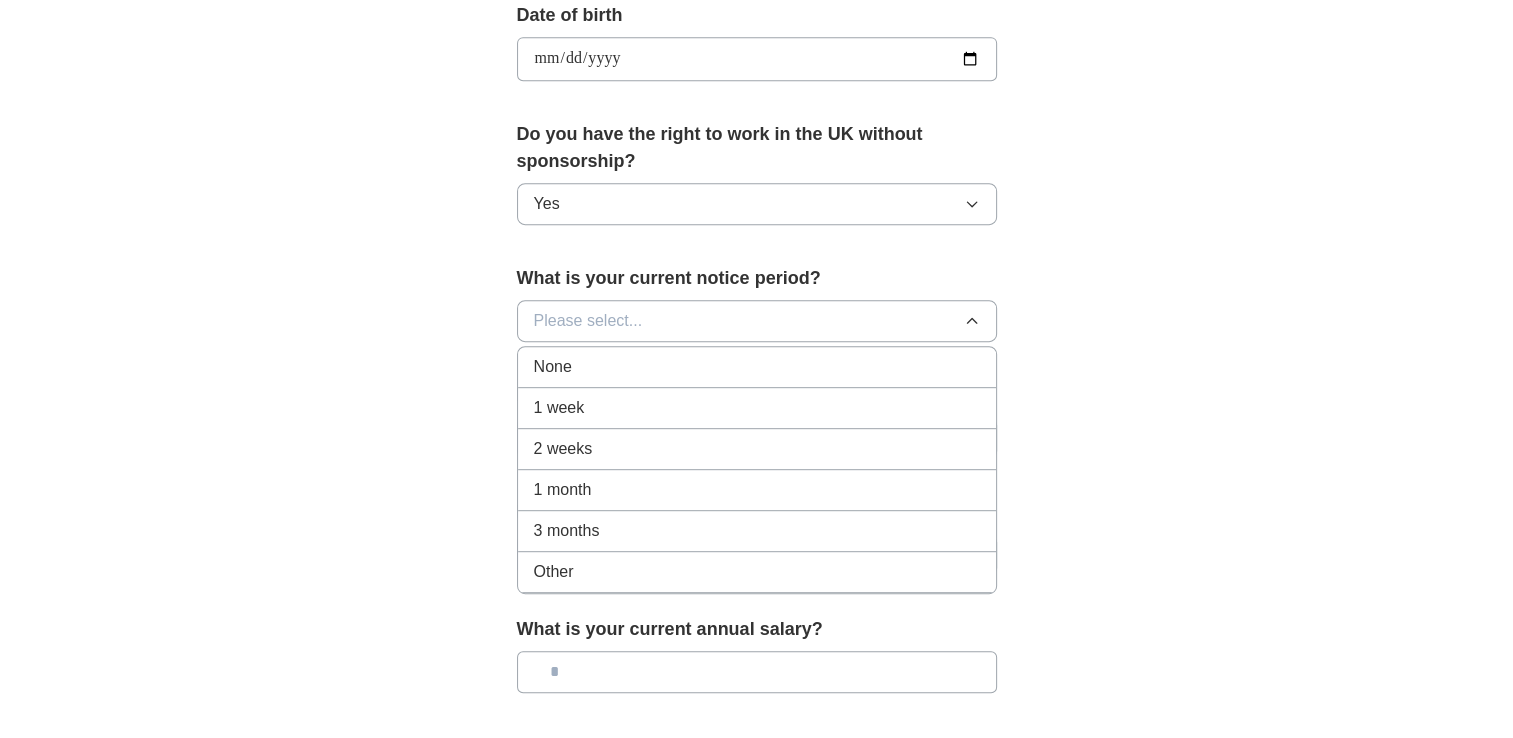 click on "None" at bounding box center [757, 367] 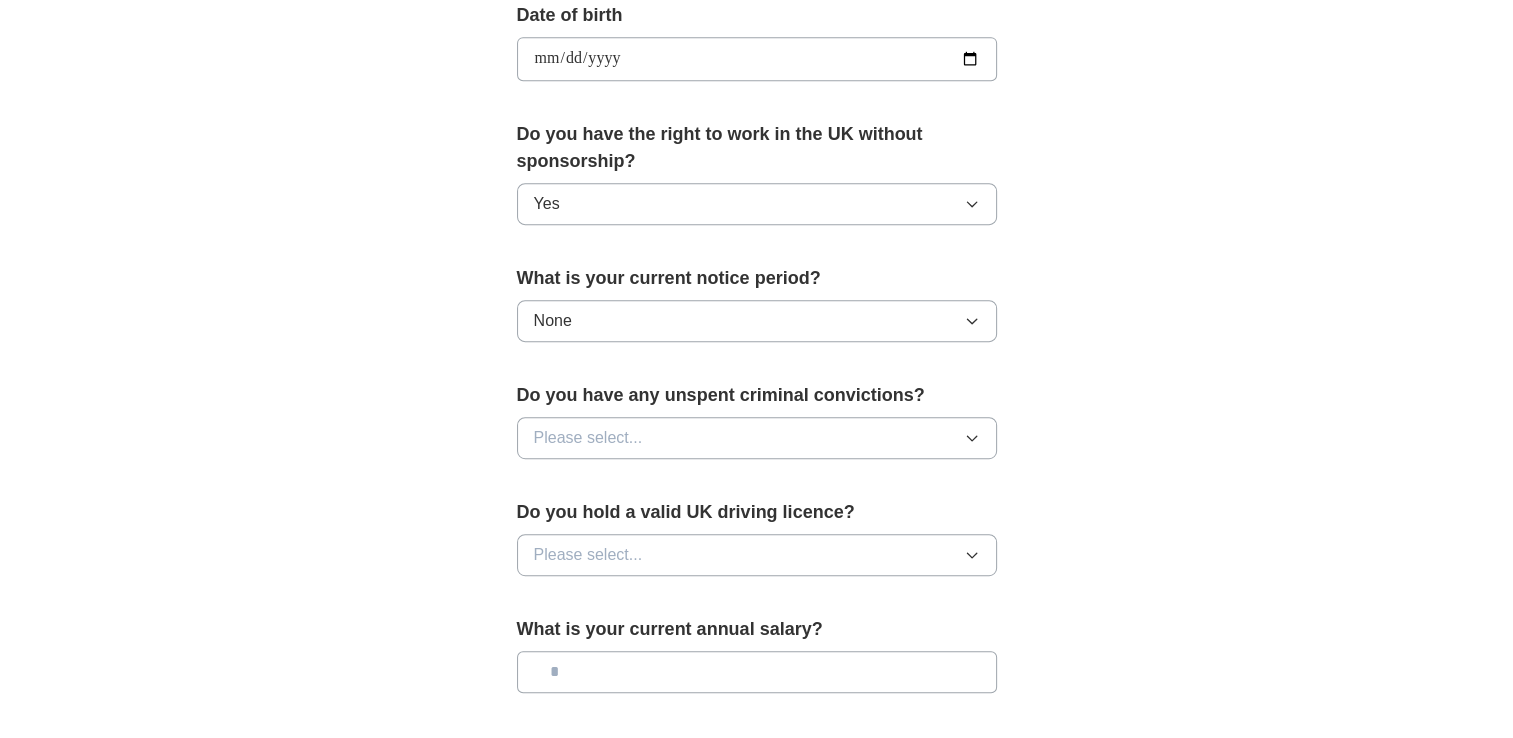 click on "Please select..." at bounding box center [588, 438] 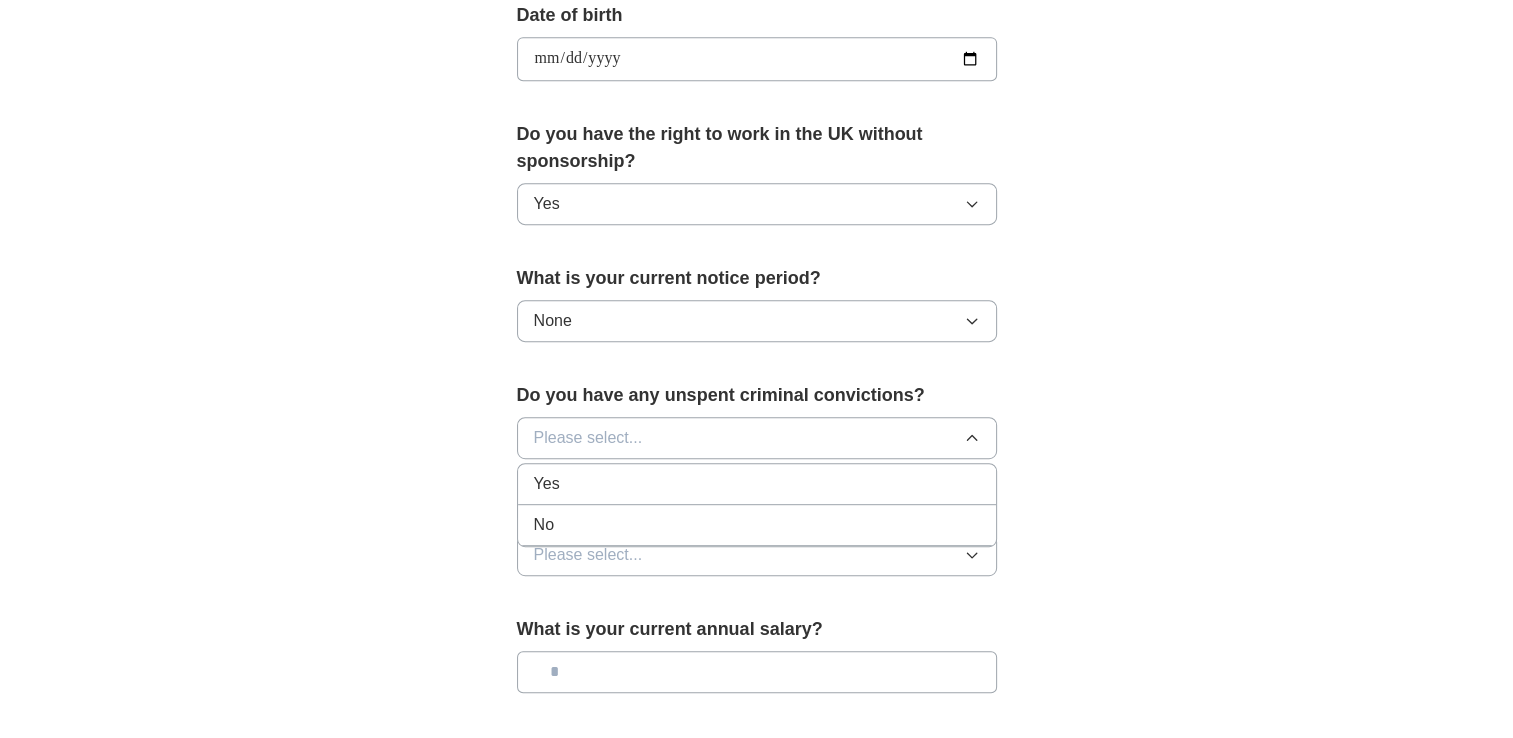 click on "No" at bounding box center (757, 525) 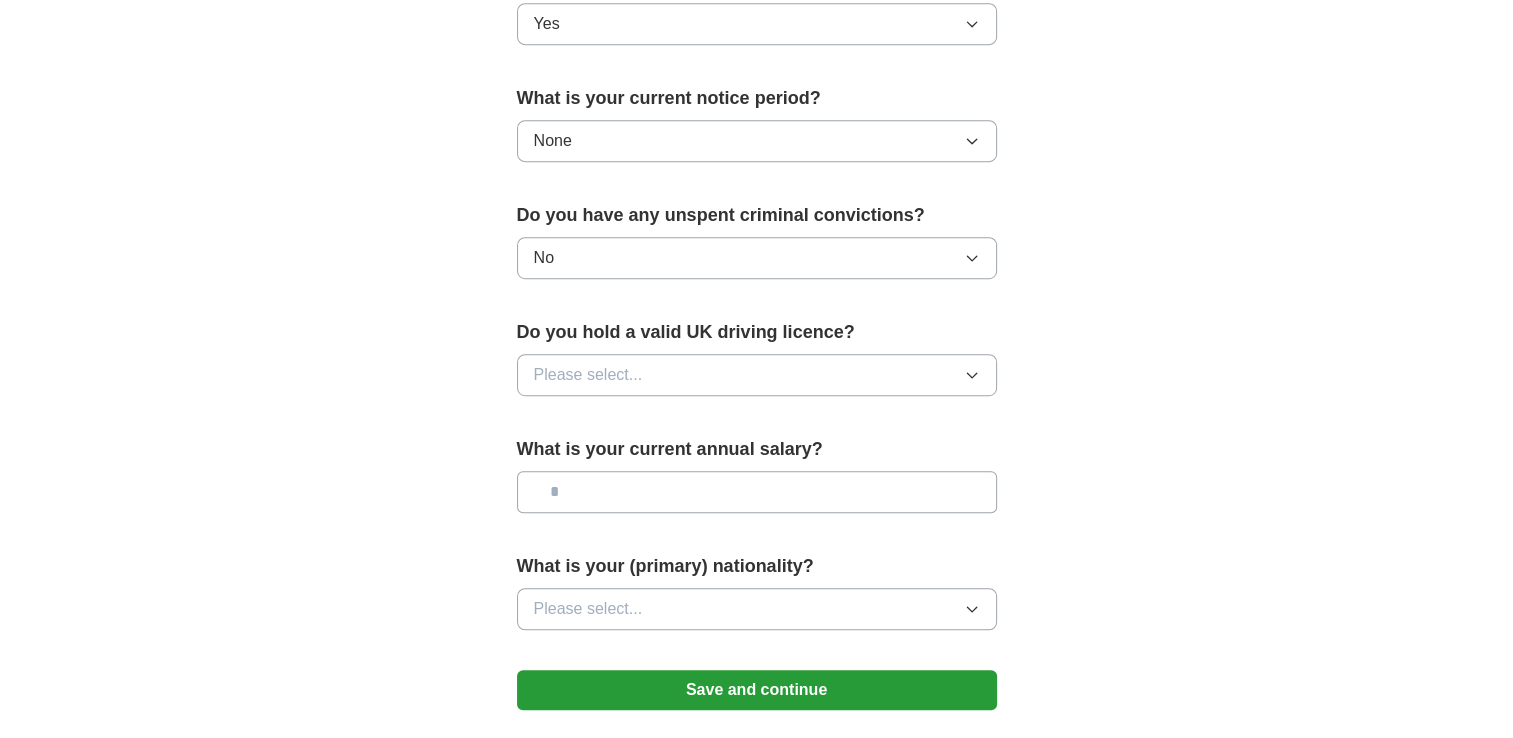 scroll, scrollTop: 1106, scrollLeft: 0, axis: vertical 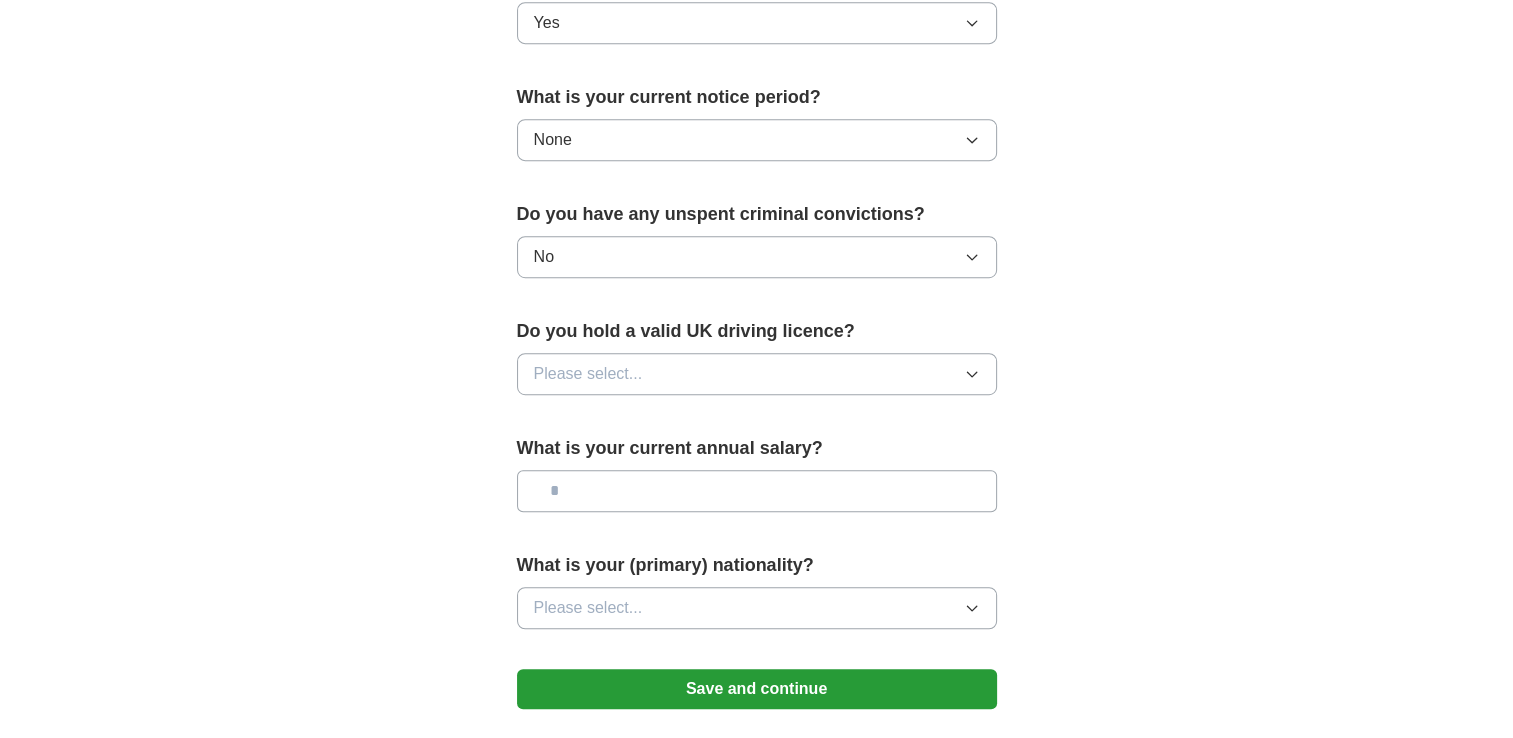 click on "Please select..." at bounding box center [757, 374] 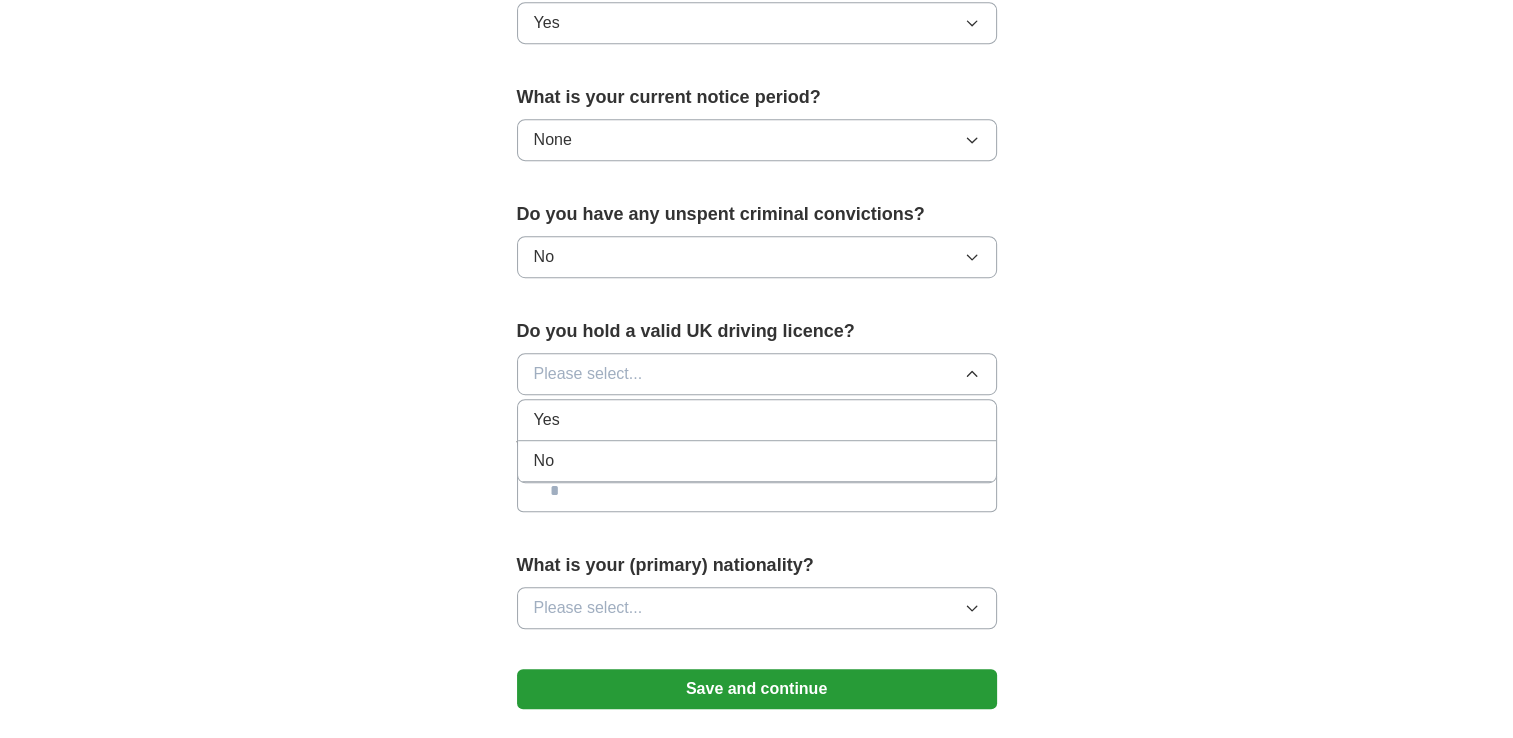 click on "No" at bounding box center [757, 461] 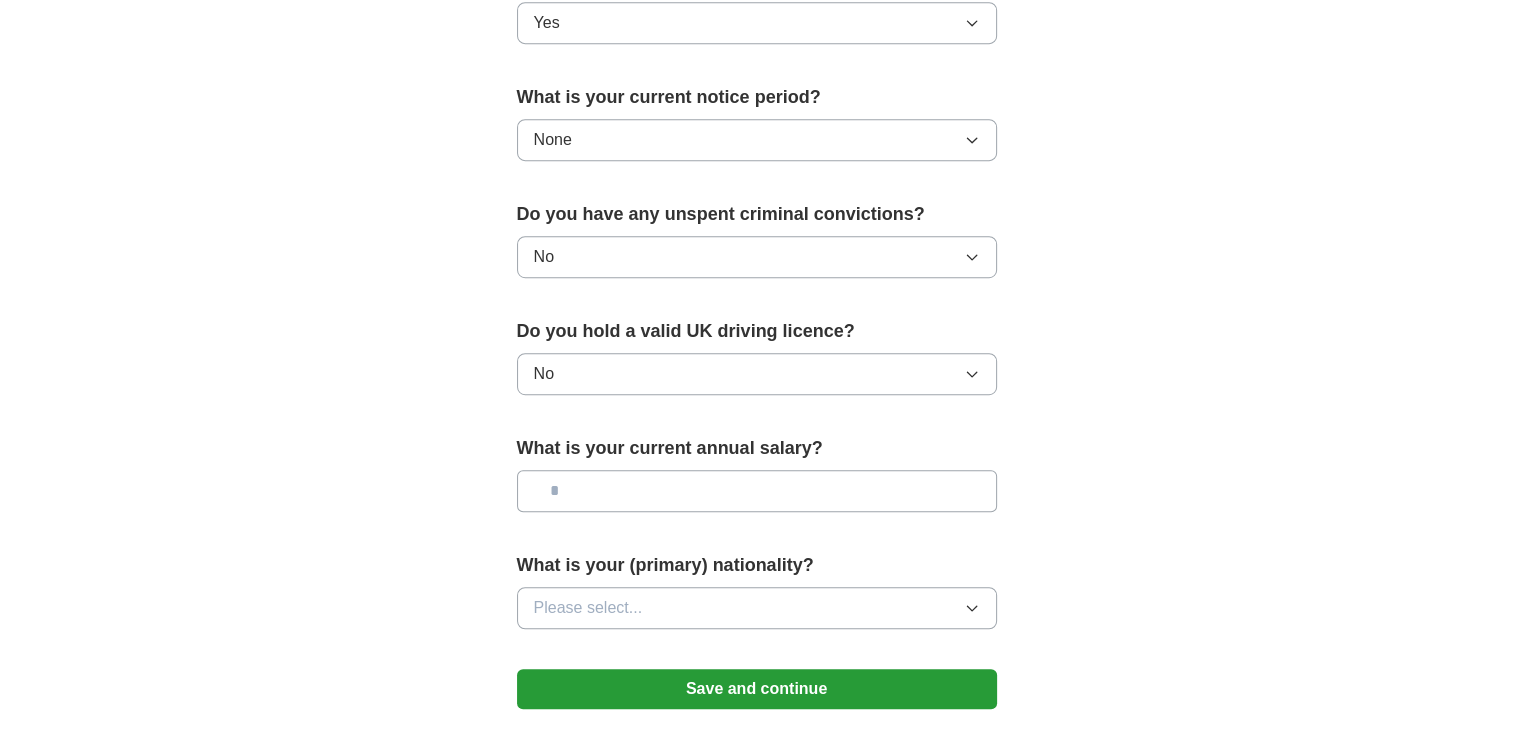 click at bounding box center (757, 491) 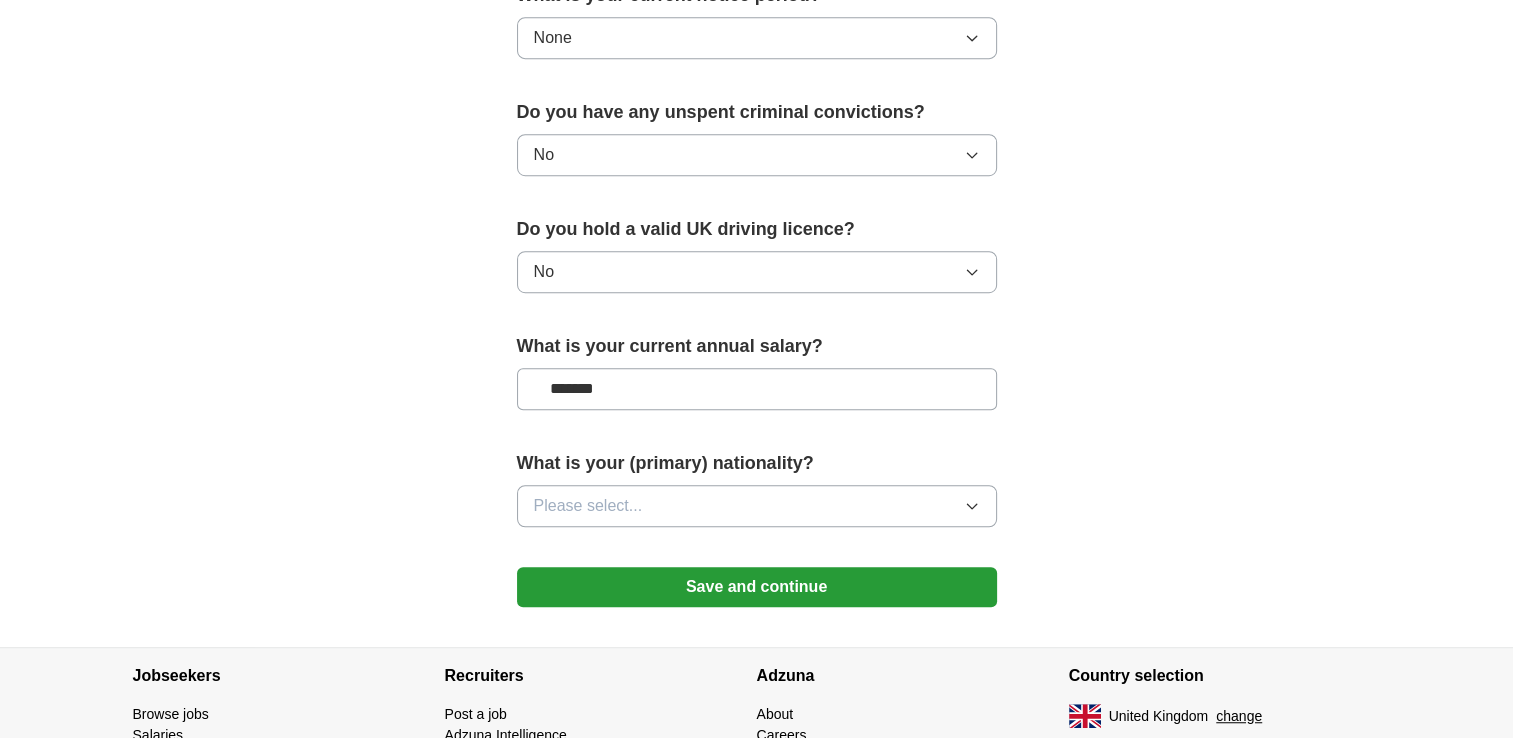 scroll, scrollTop: 1209, scrollLeft: 0, axis: vertical 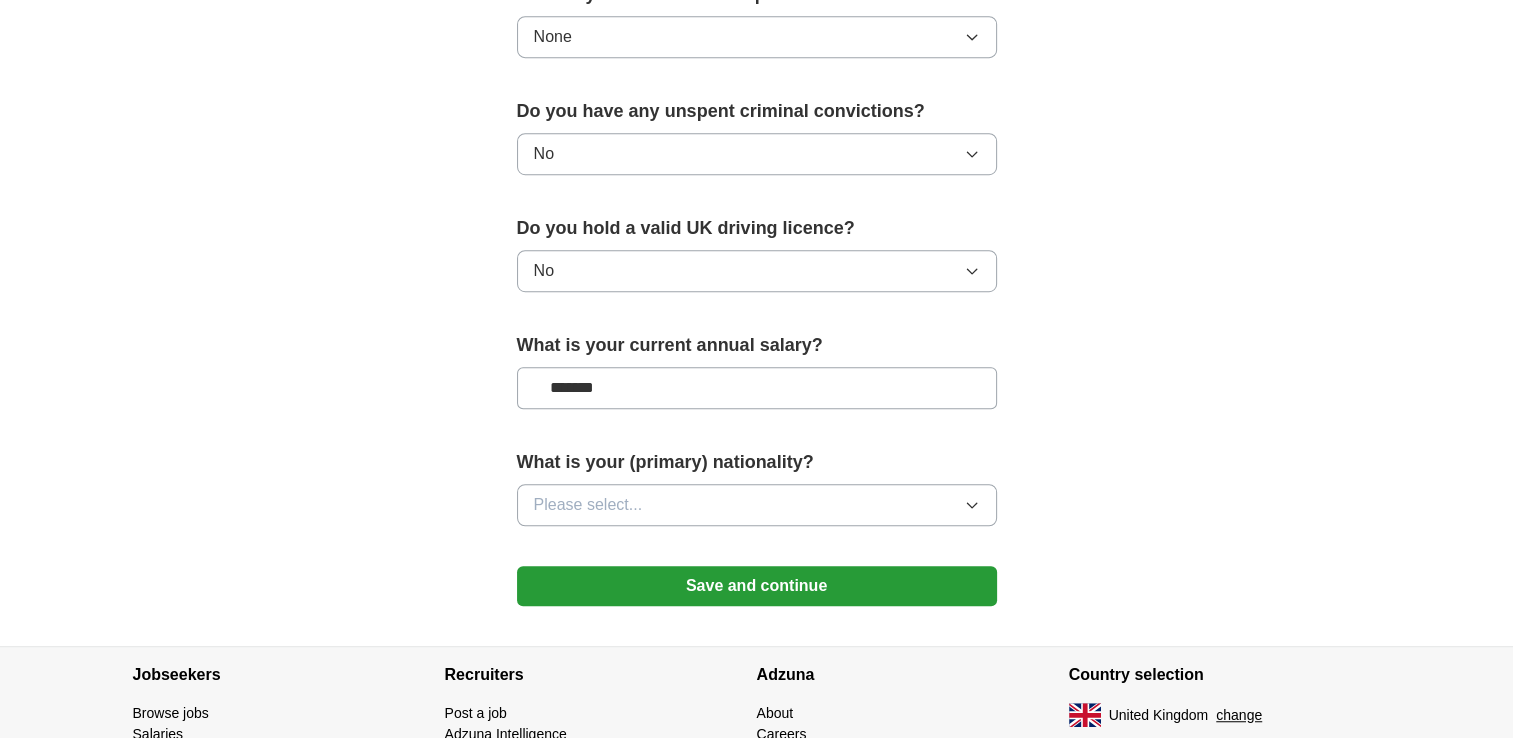 type on "*******" 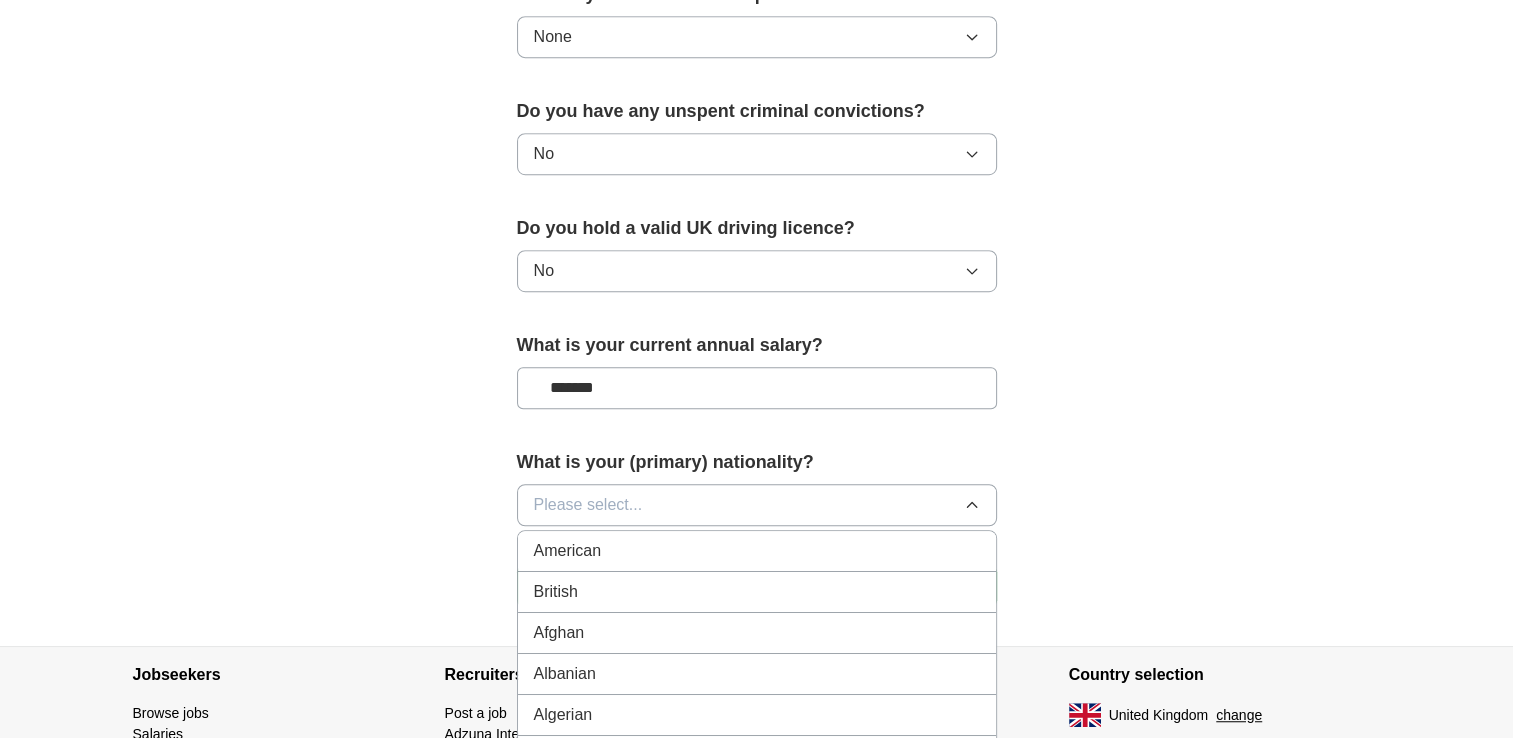 type 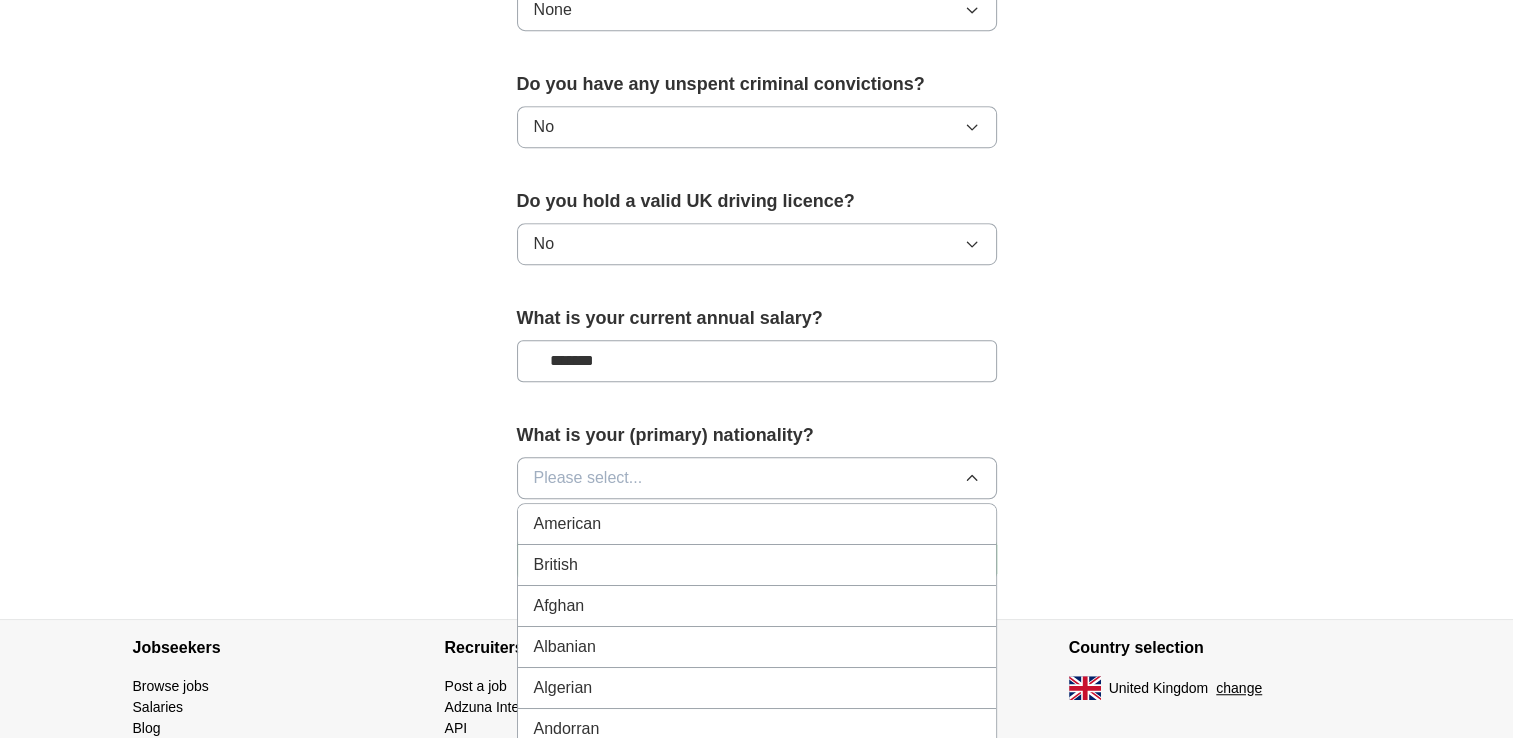 scroll, scrollTop: 1395, scrollLeft: 0, axis: vertical 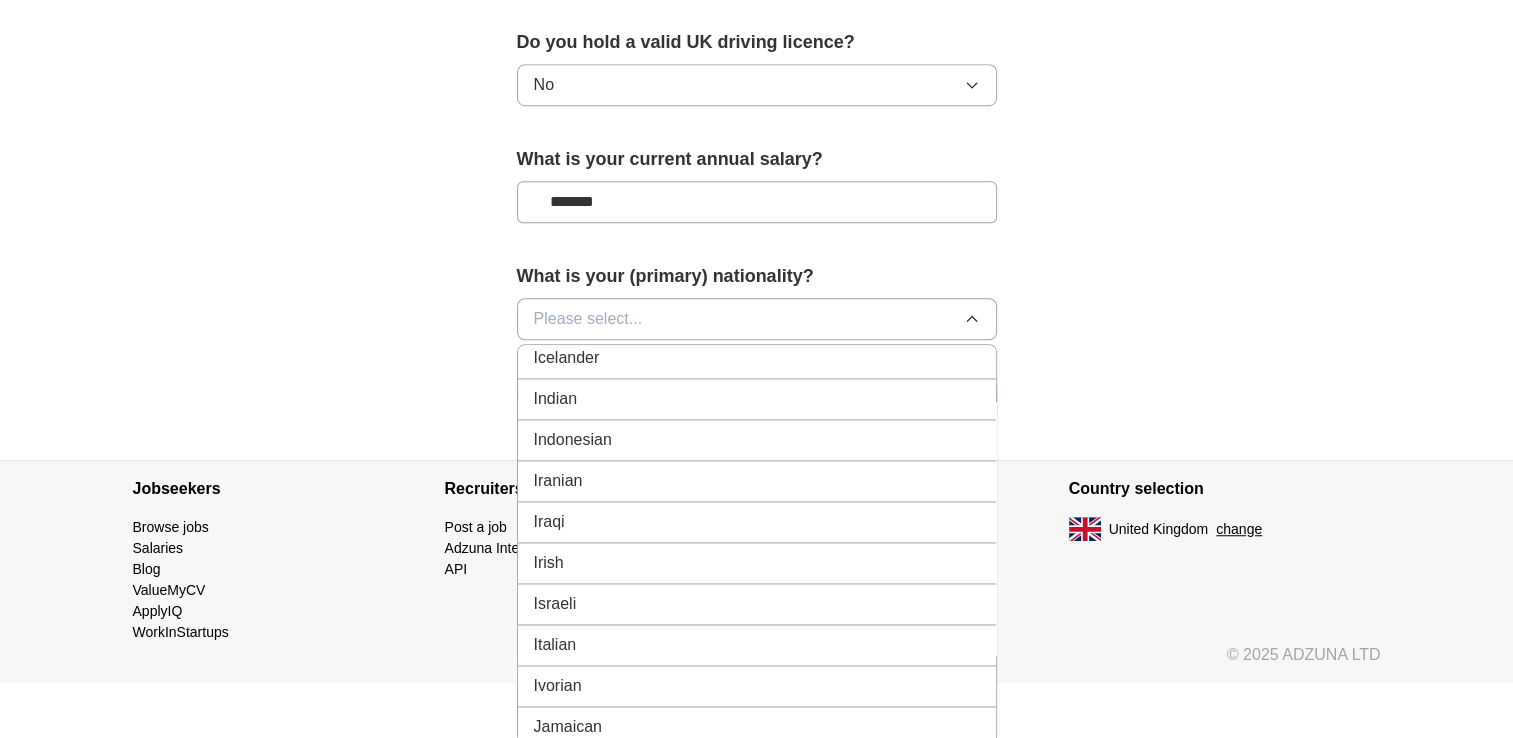 click on "Indian" at bounding box center (757, 399) 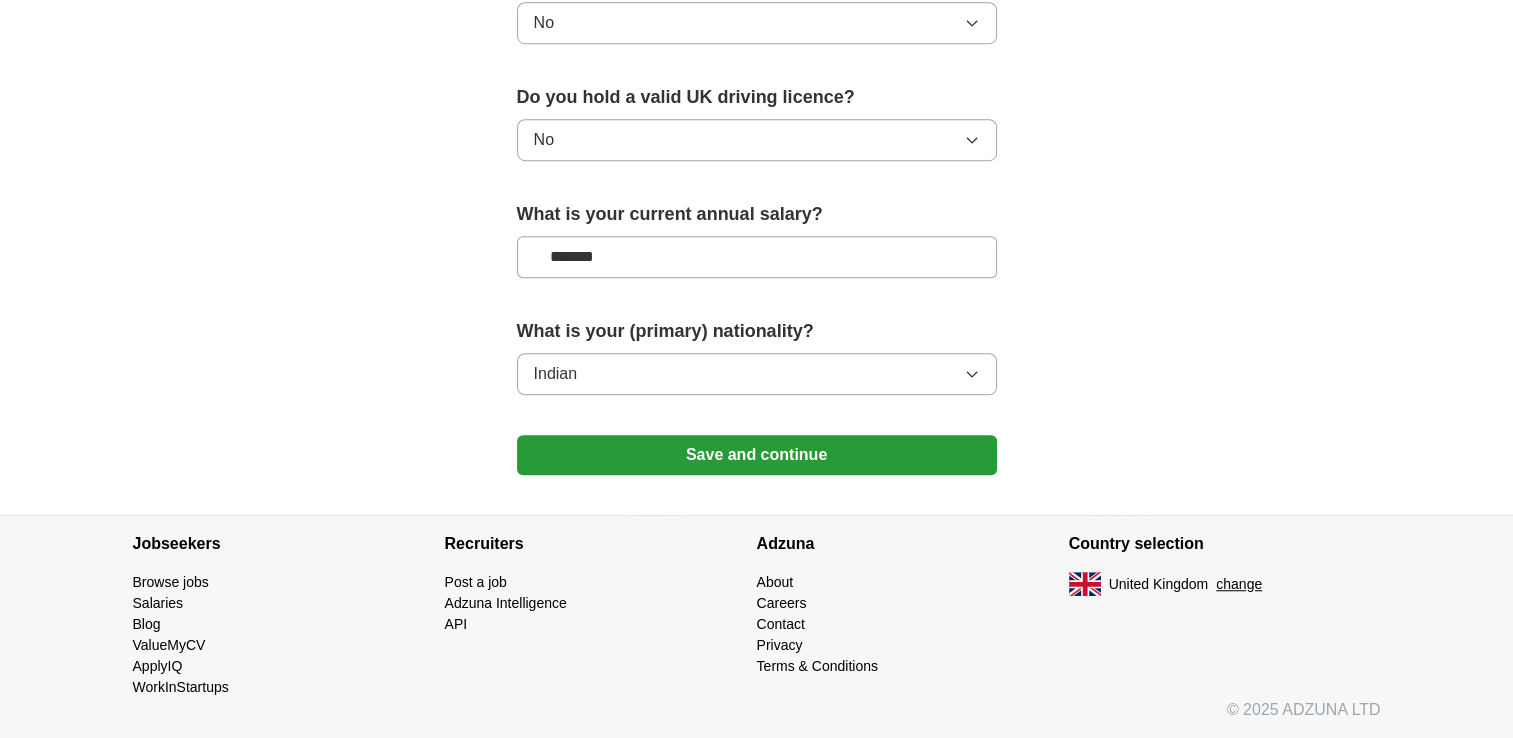 scroll, scrollTop: 1333, scrollLeft: 0, axis: vertical 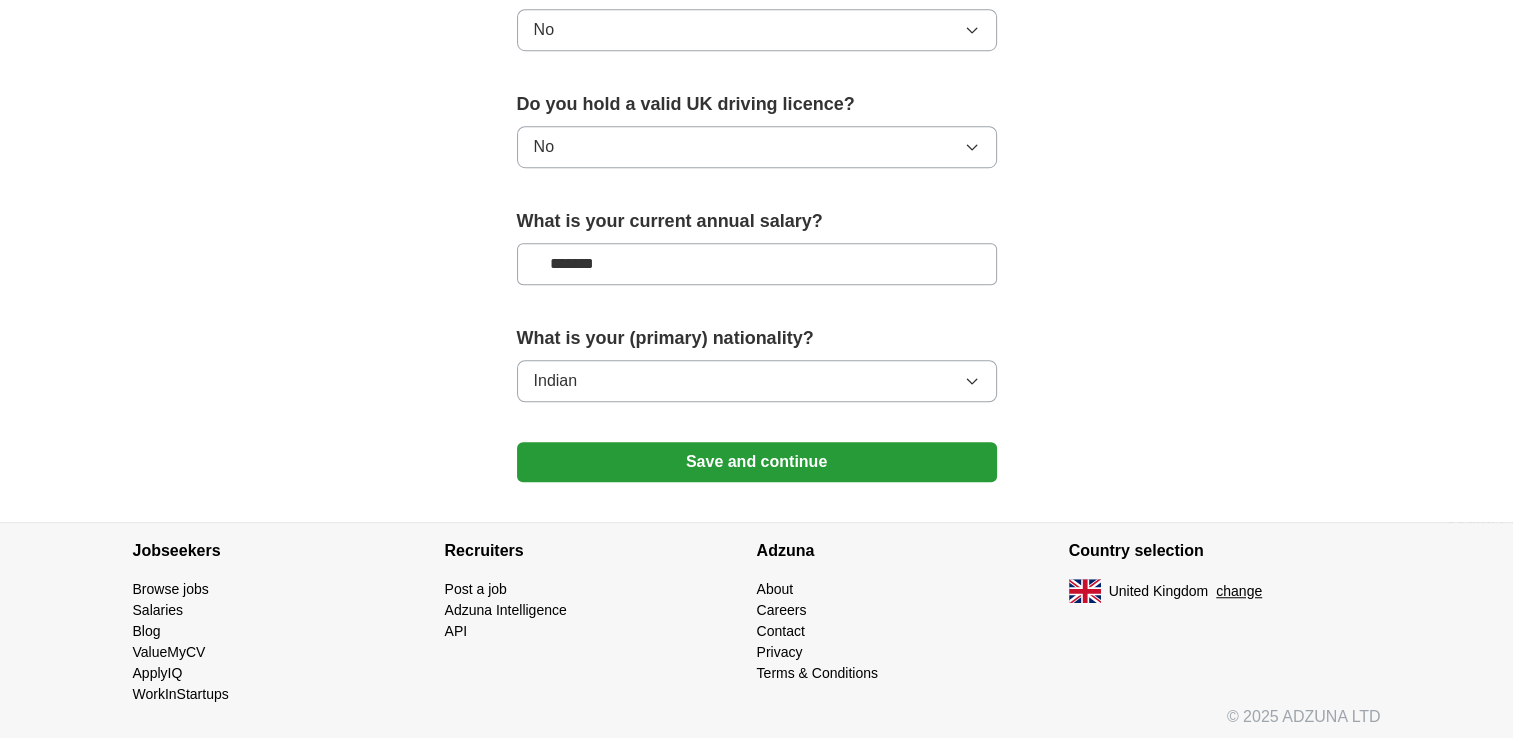click on "Save and continue" at bounding box center (757, 462) 